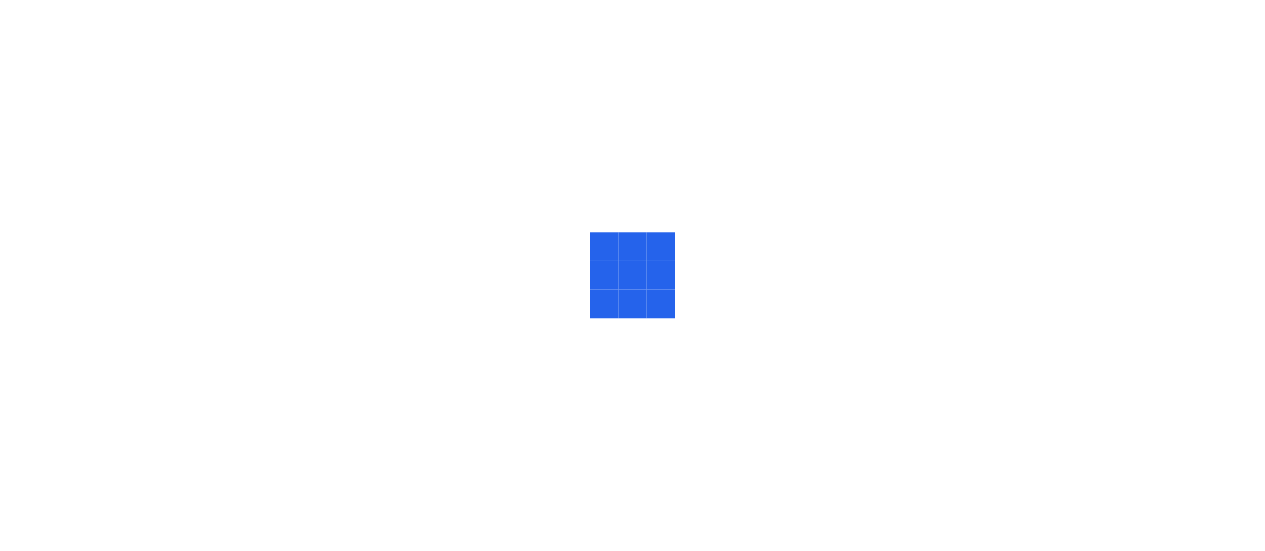 scroll, scrollTop: 0, scrollLeft: 0, axis: both 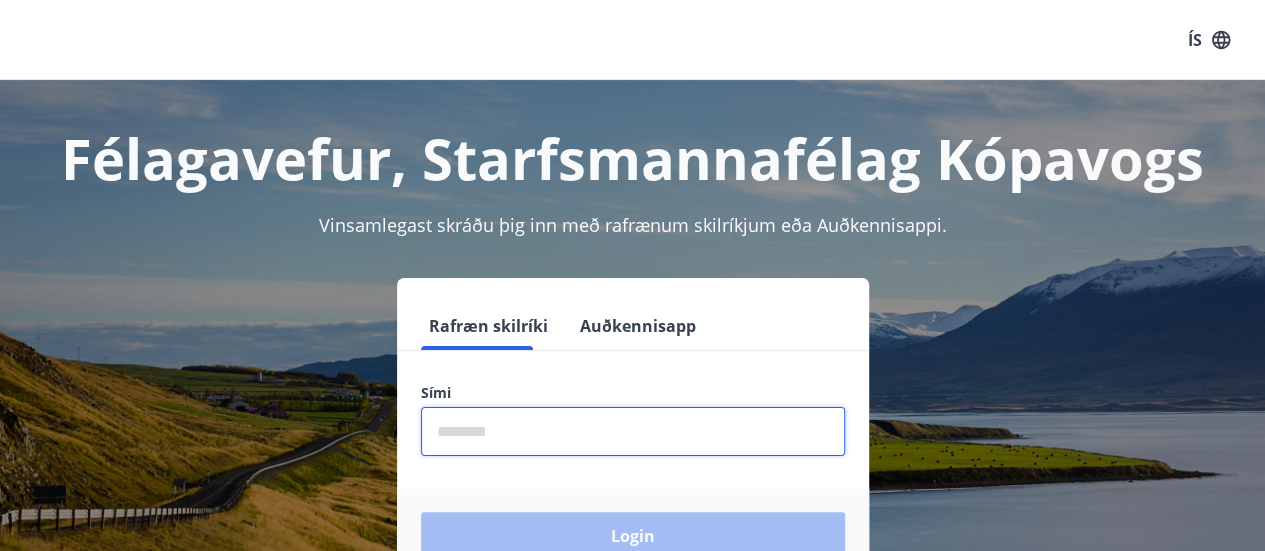 click at bounding box center (633, 431) 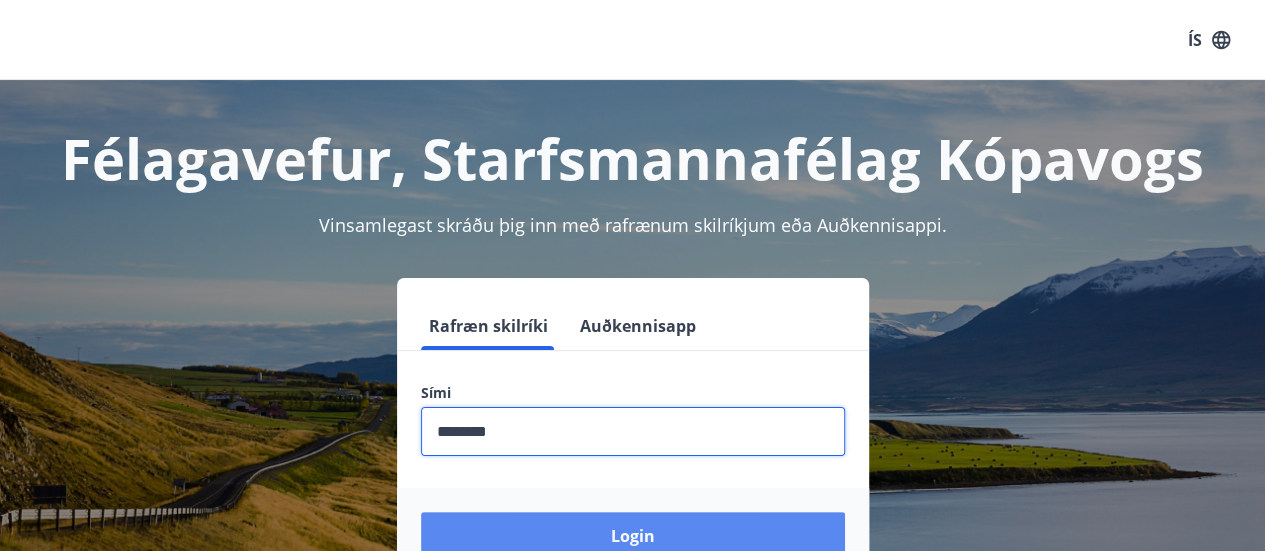 type on "********" 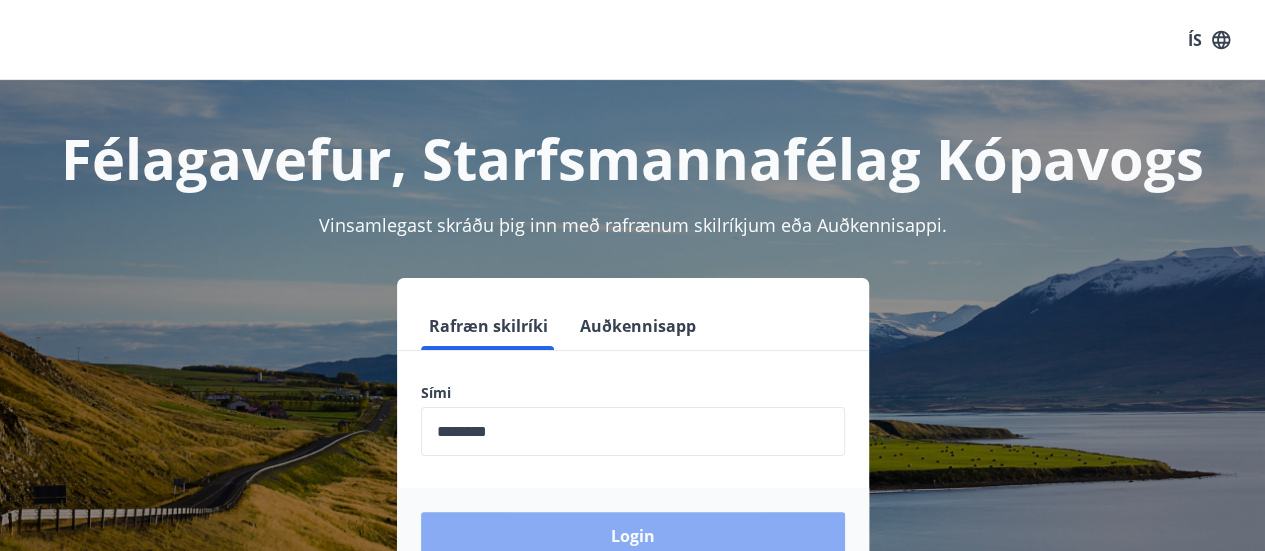 click on "Login" at bounding box center (633, 536) 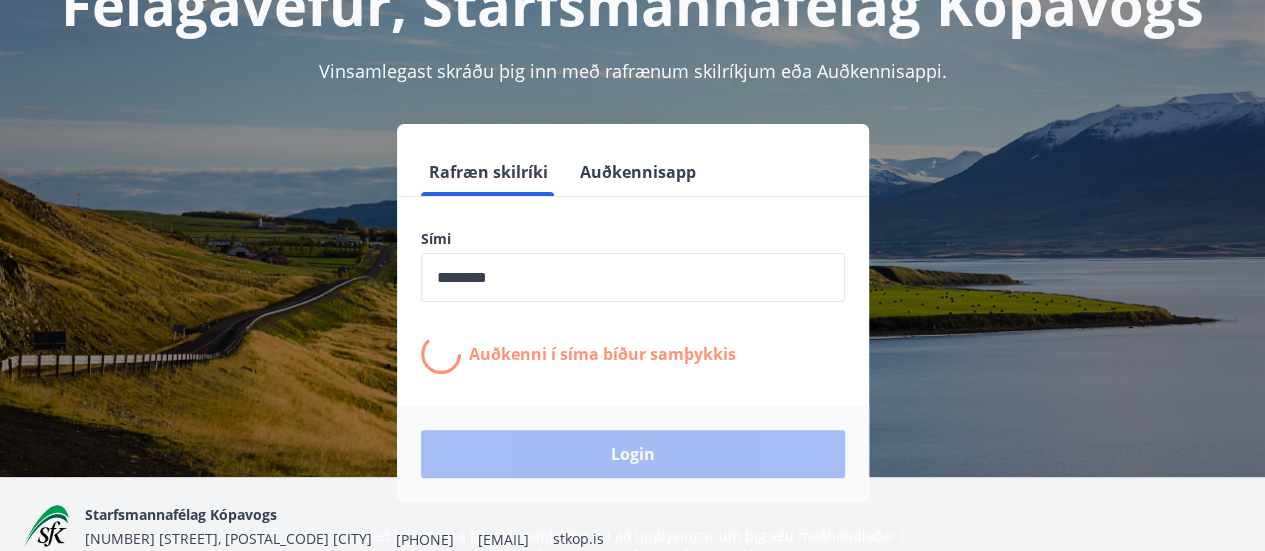 scroll, scrollTop: 165, scrollLeft: 0, axis: vertical 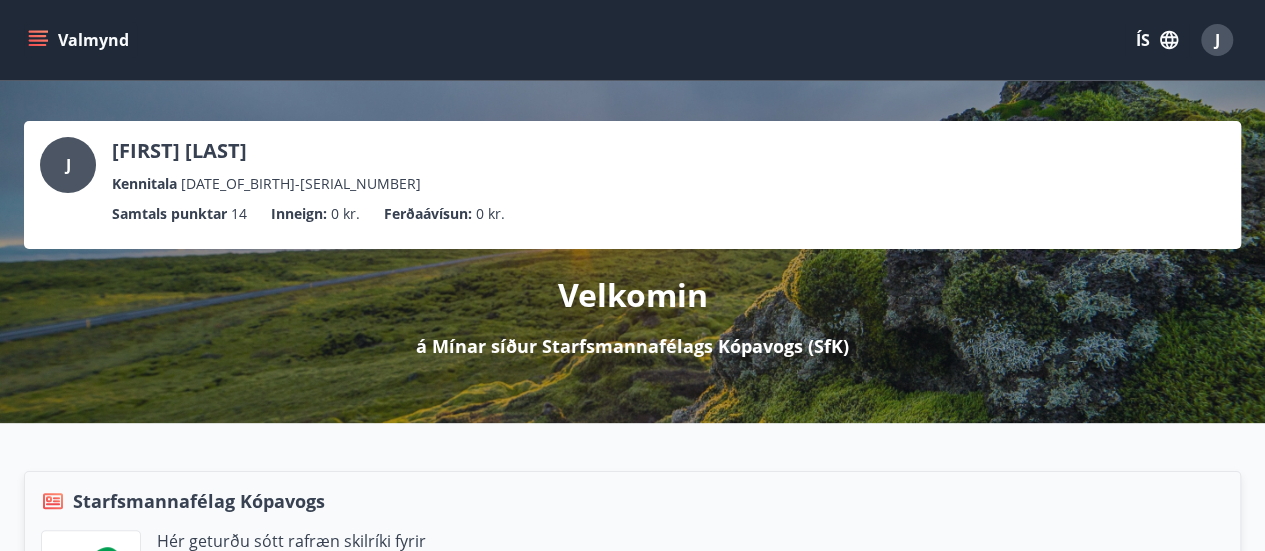 click 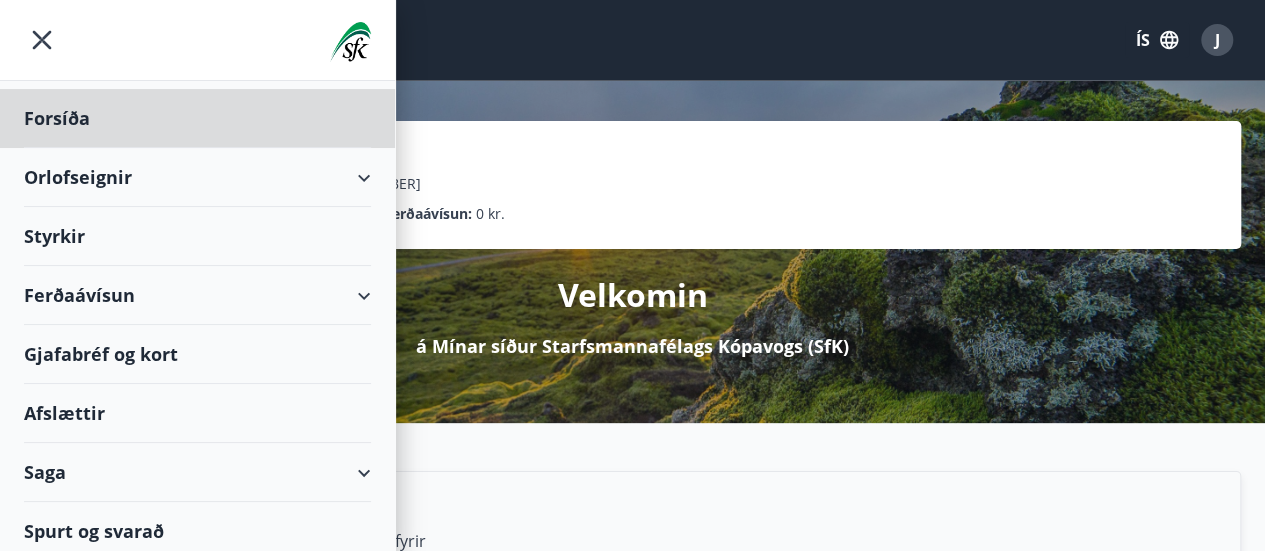click on "Styrkir" at bounding box center (197, 118) 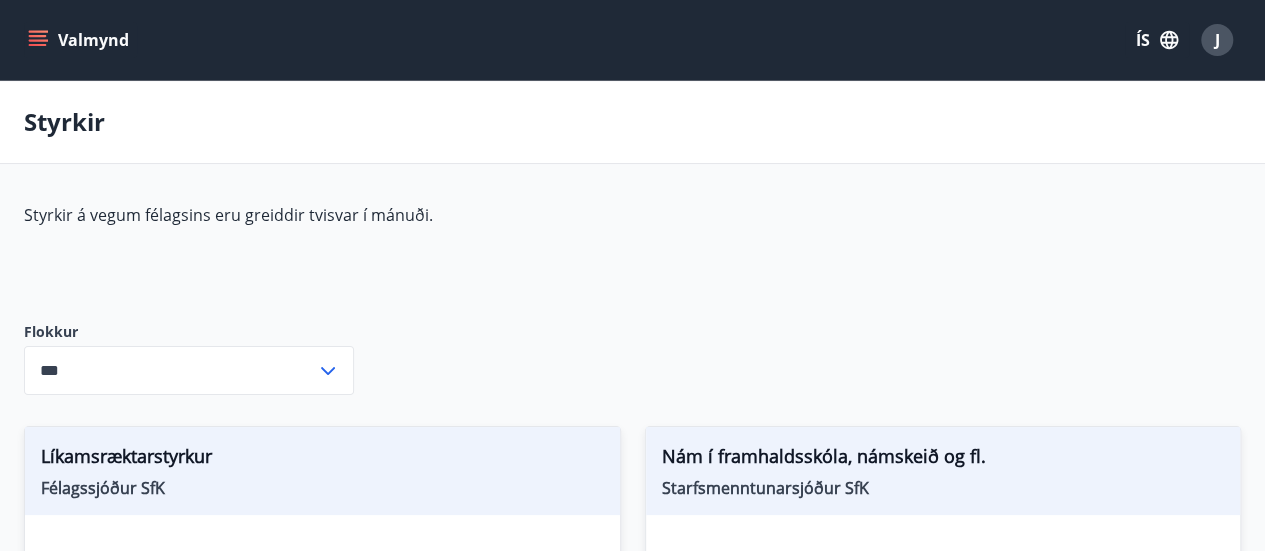 type on "***" 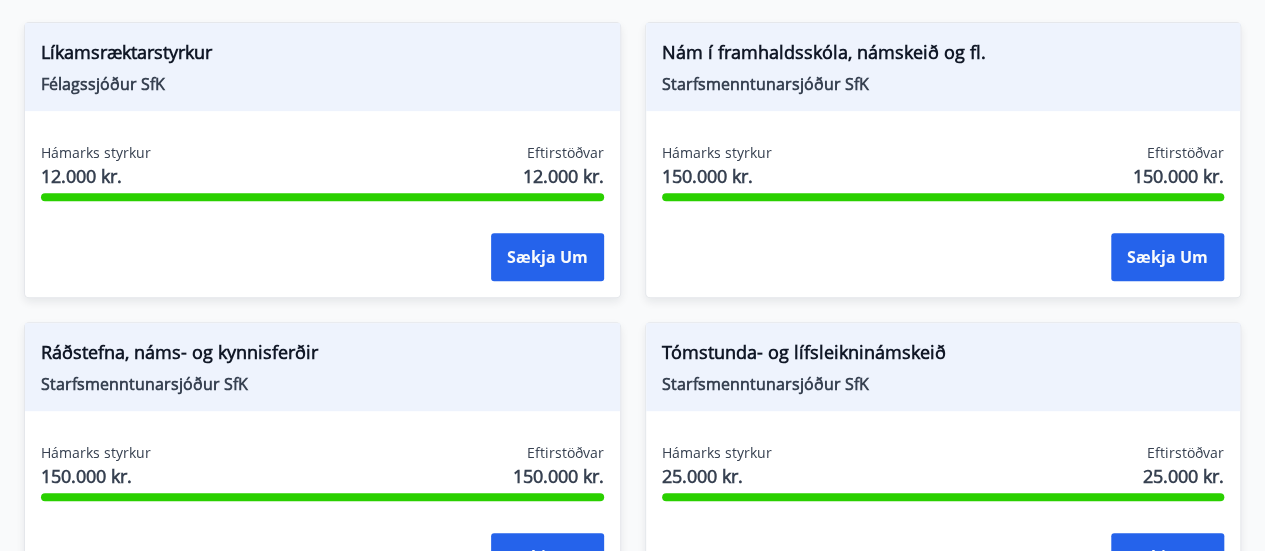 scroll, scrollTop: 428, scrollLeft: 0, axis: vertical 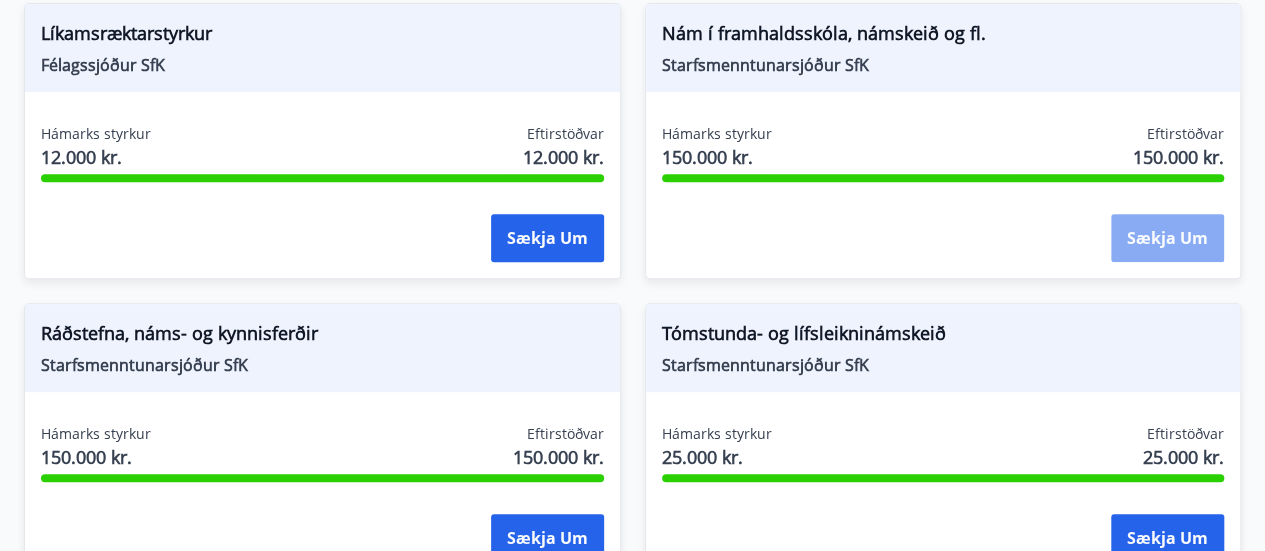 click on "Sækja um" at bounding box center (1167, 238) 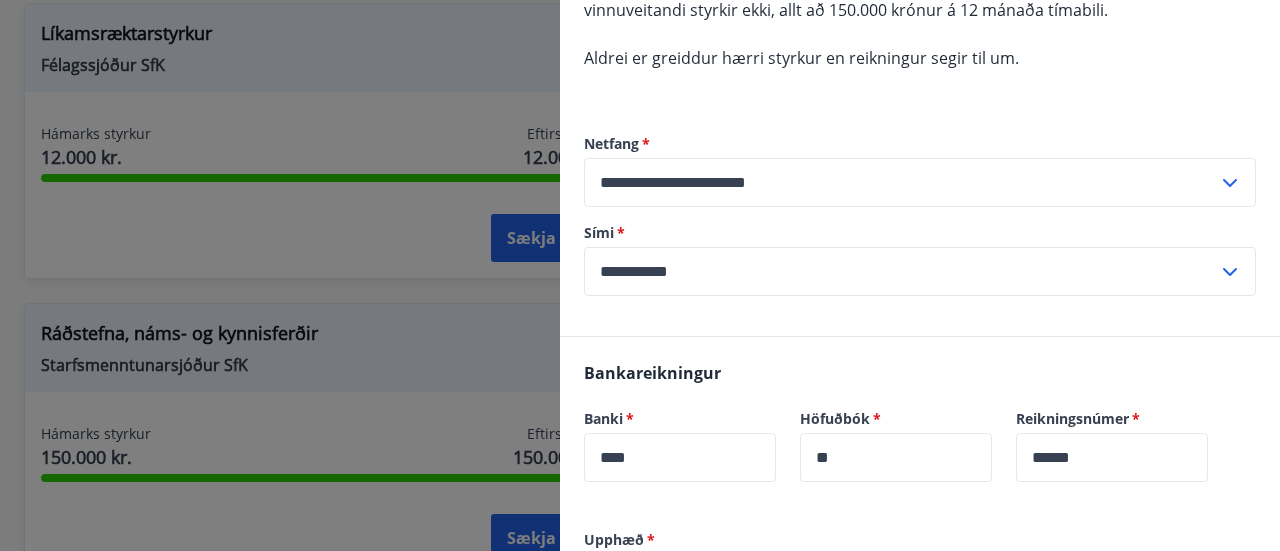 scroll, scrollTop: 799, scrollLeft: 0, axis: vertical 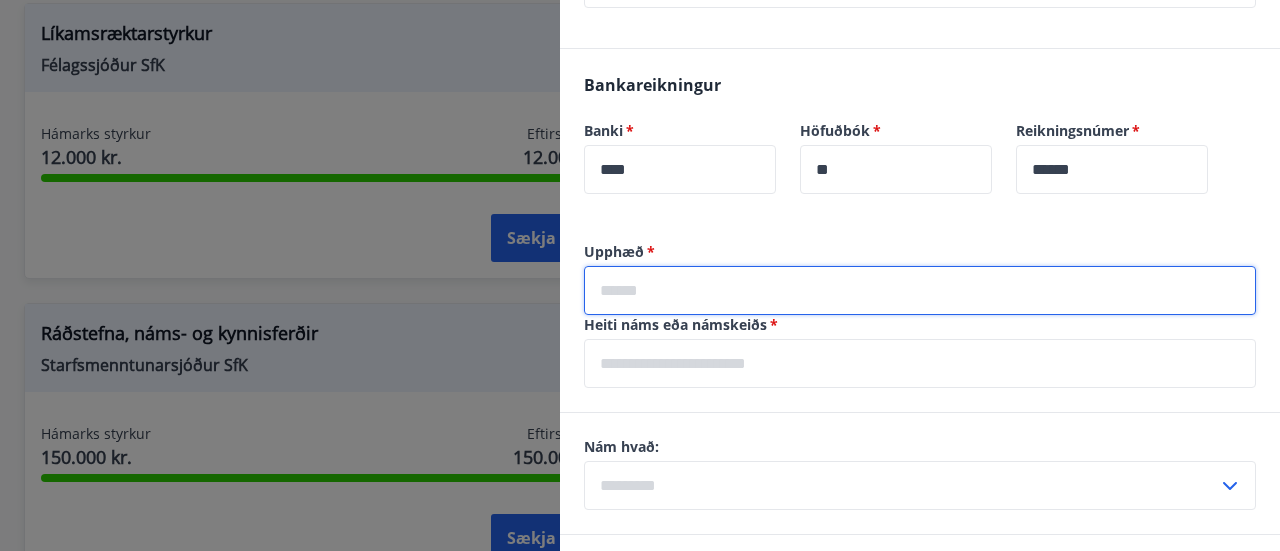 click at bounding box center (920, 290) 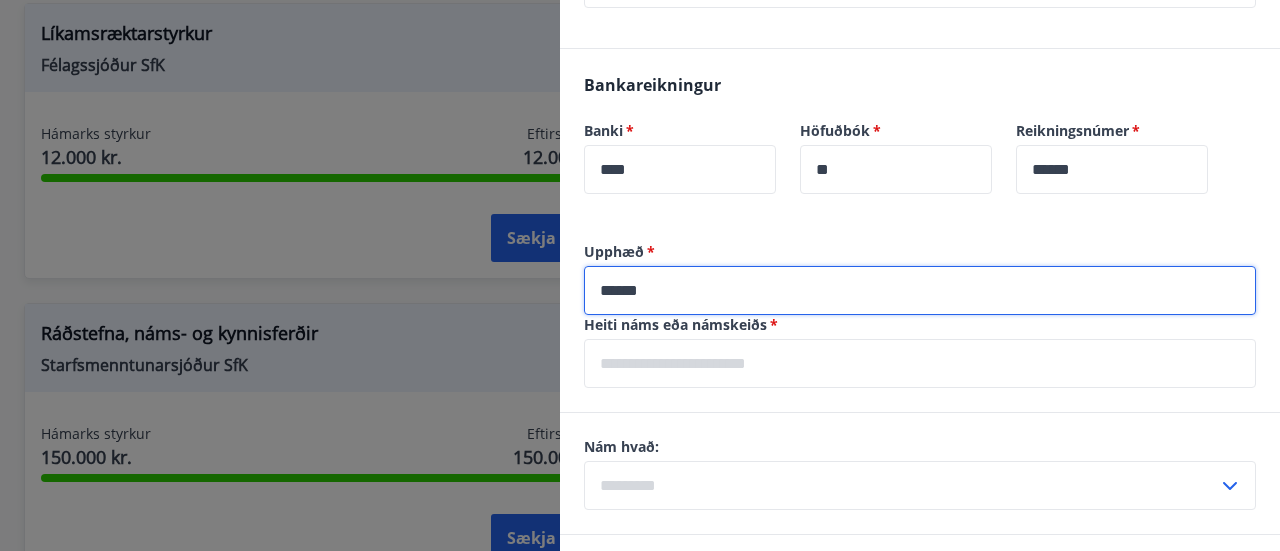 type on "******" 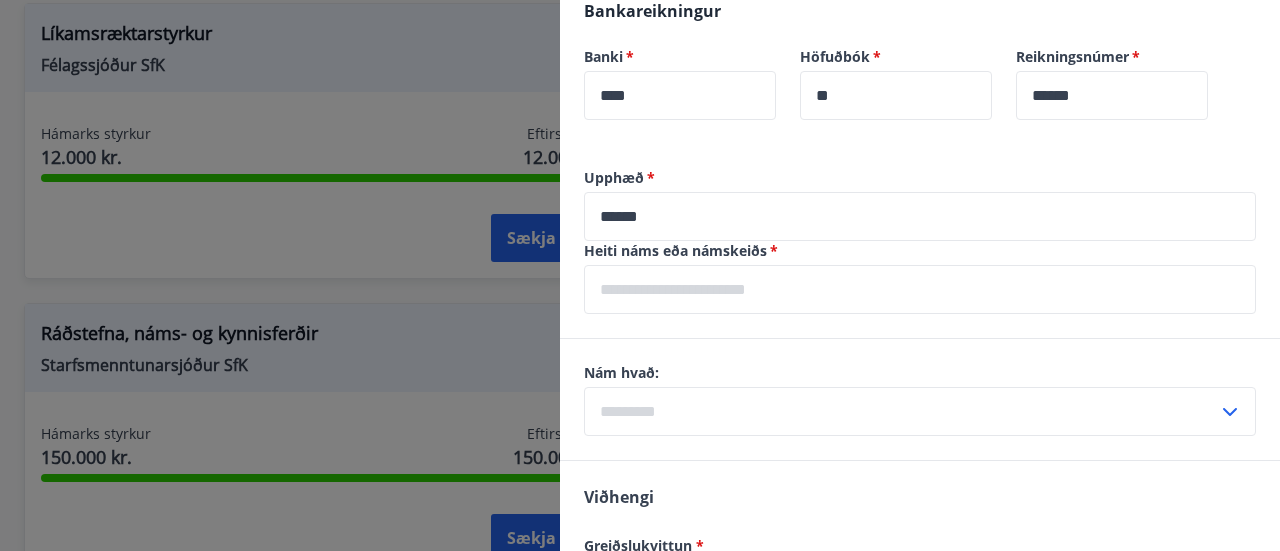 scroll, scrollTop: 1079, scrollLeft: 0, axis: vertical 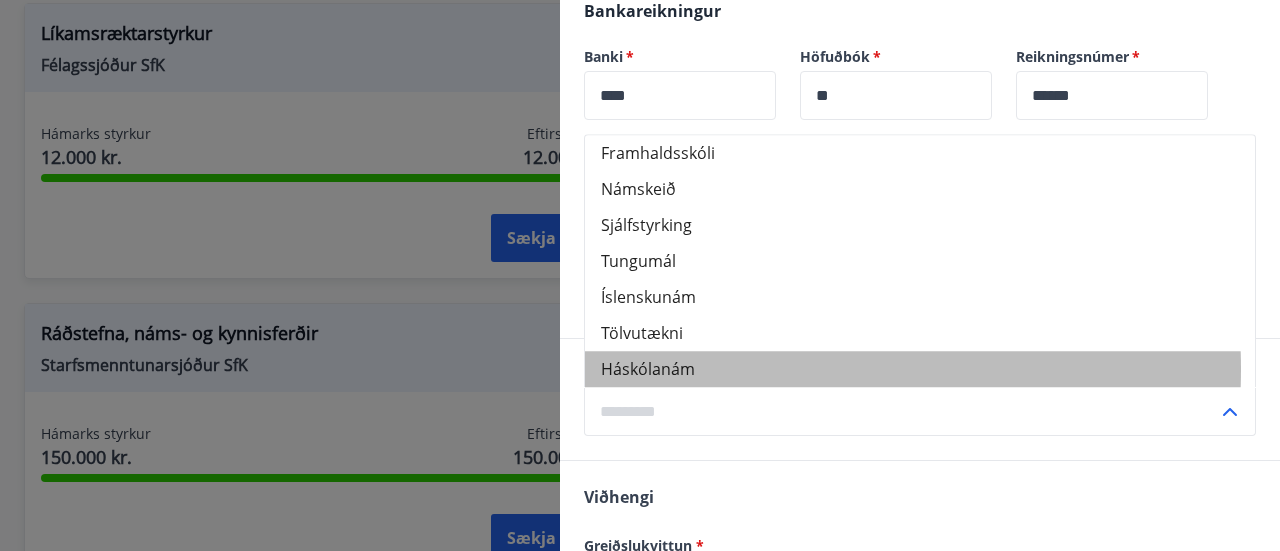 click on "Háskólanám" at bounding box center (920, 369) 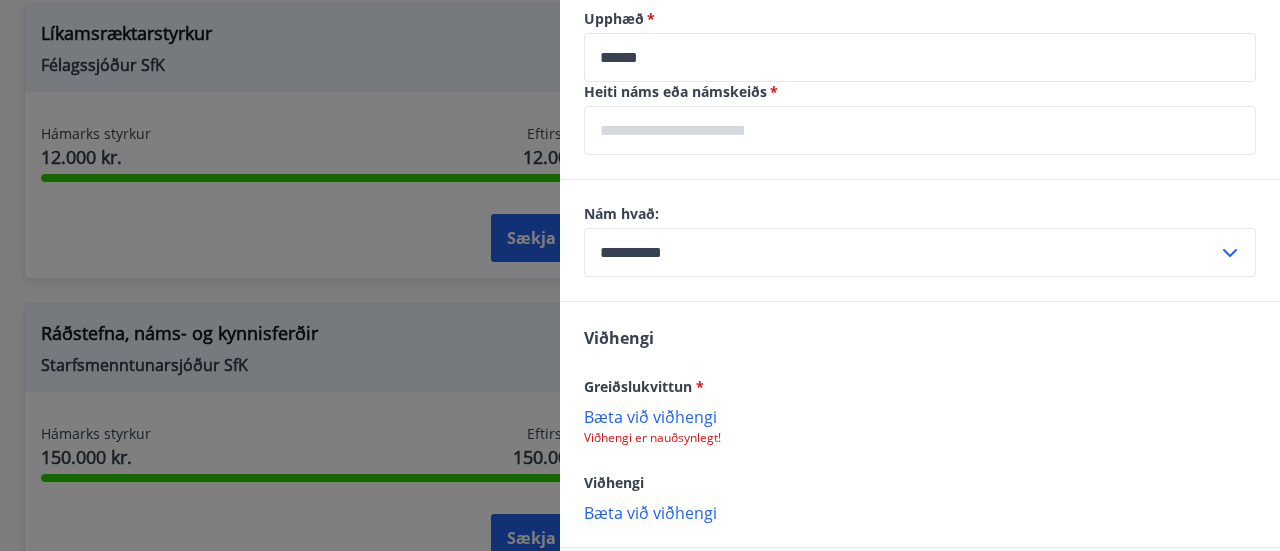 scroll, scrollTop: 1248, scrollLeft: 0, axis: vertical 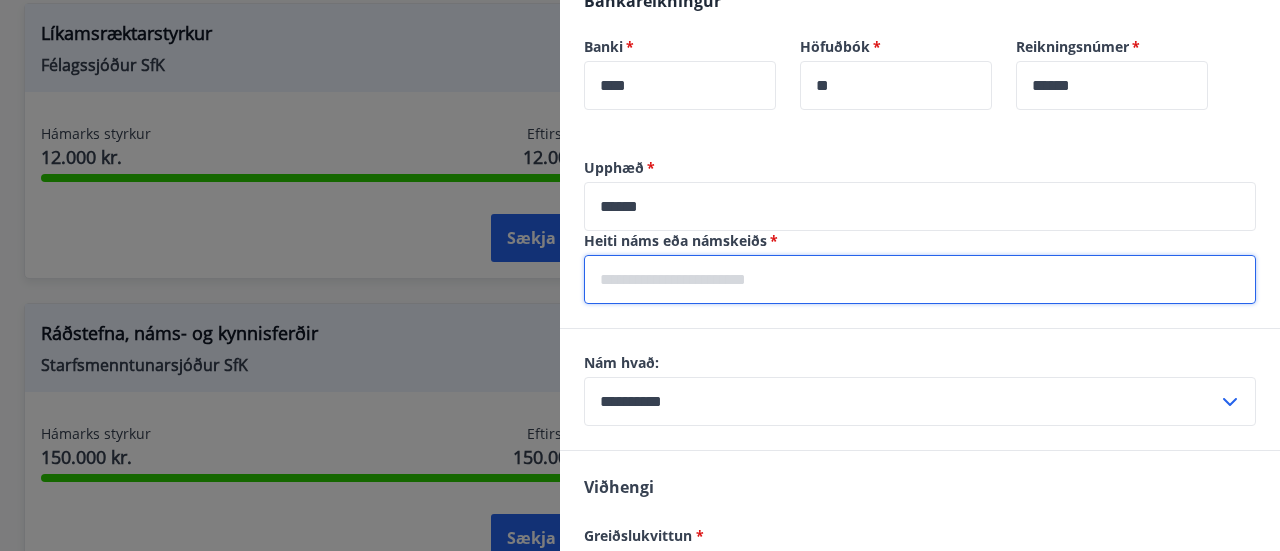 click at bounding box center [920, 279] 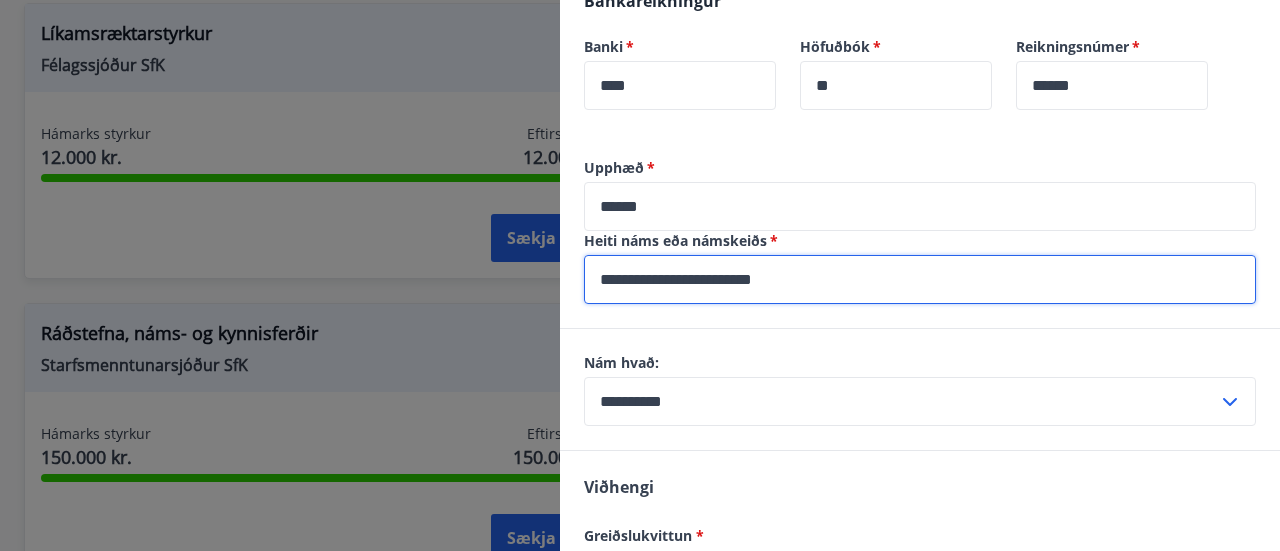 type on "**********" 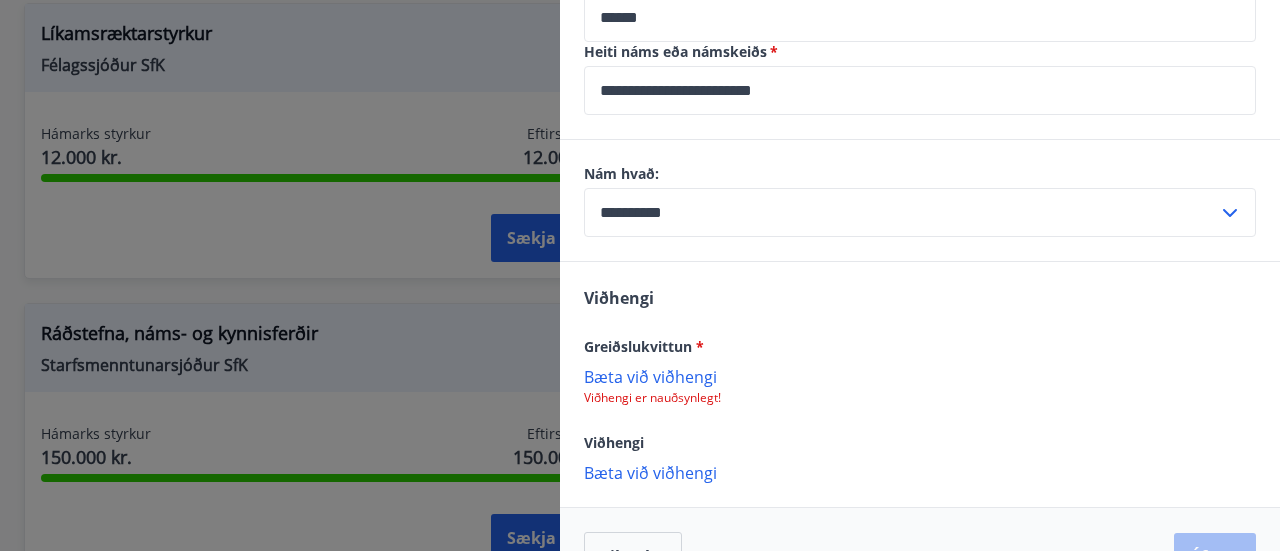 scroll, scrollTop: 1331, scrollLeft: 0, axis: vertical 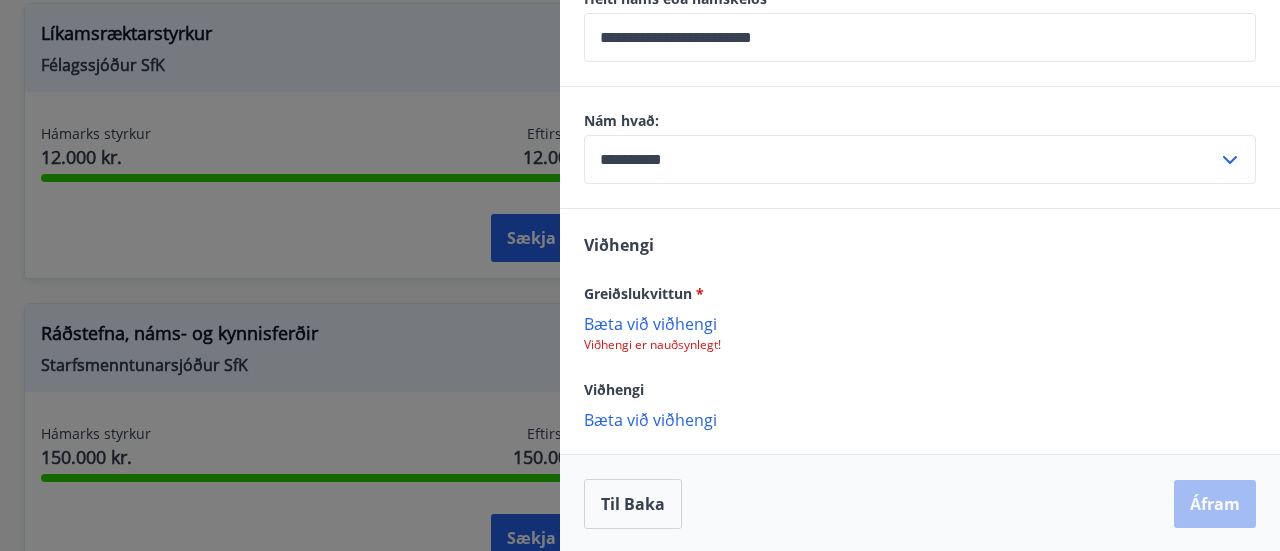 click on "Bæta við viðhengi" at bounding box center (920, 323) 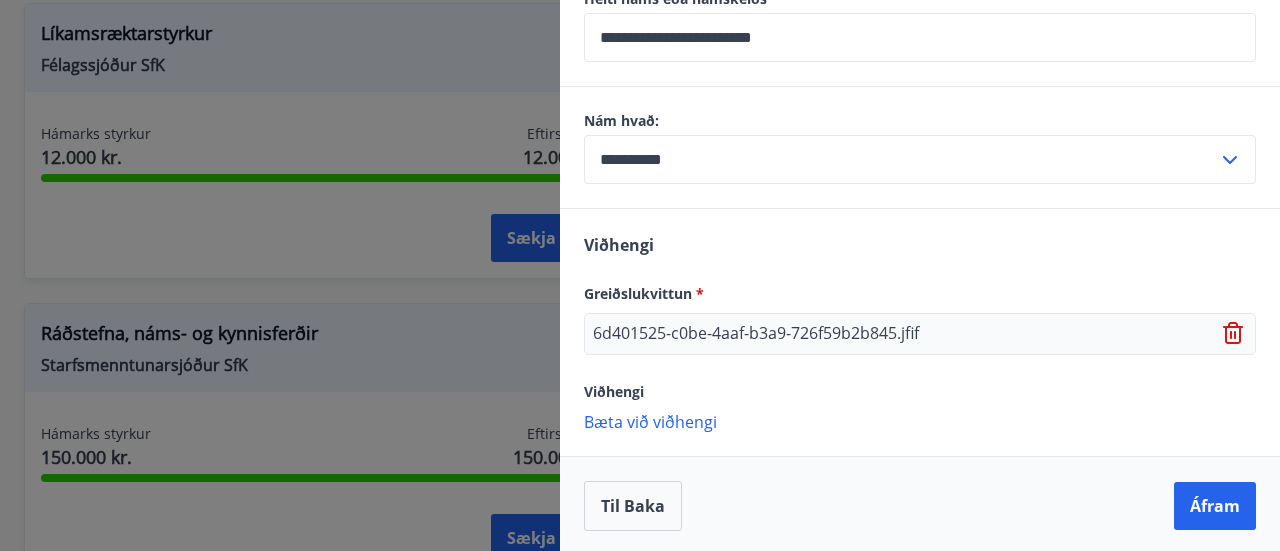 click on "6d401525-c0be-4aaf-b3a9-726f59b2b845.jfif" at bounding box center [756, 334] 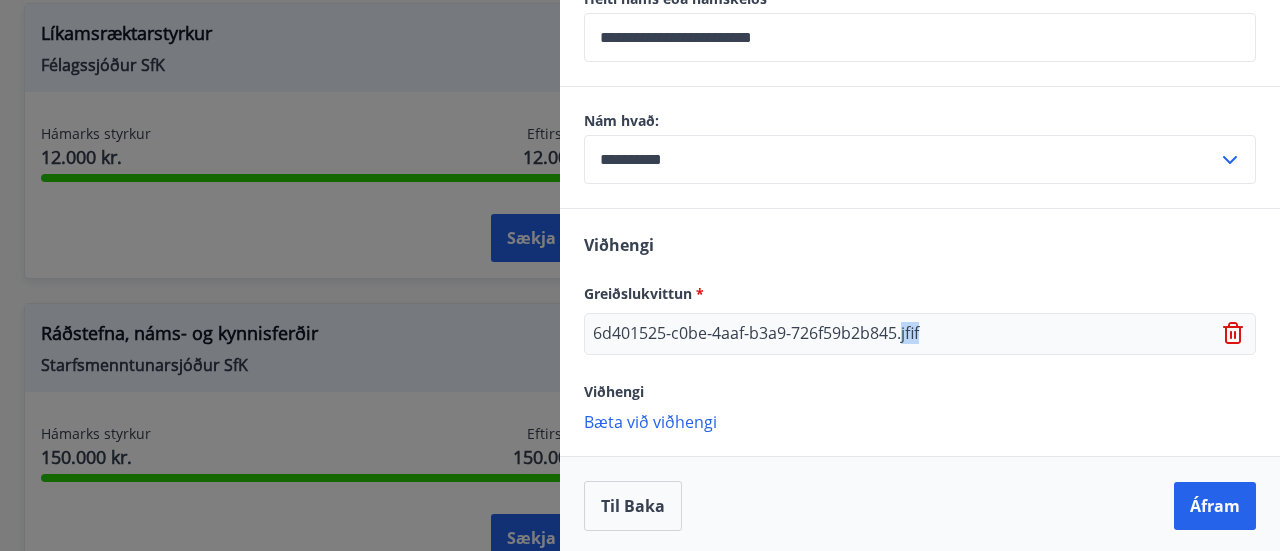 click on "6d401525-c0be-4aaf-b3a9-726f59b2b845.jfif" at bounding box center [756, 334] 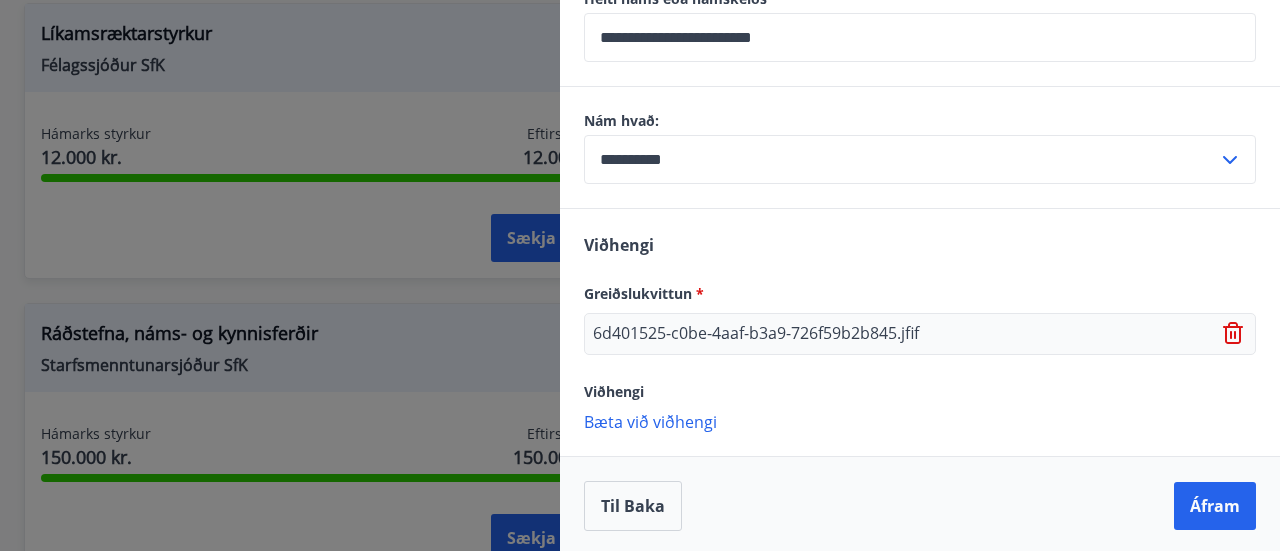 click on "Bæta við viðhengi" at bounding box center [920, 421] 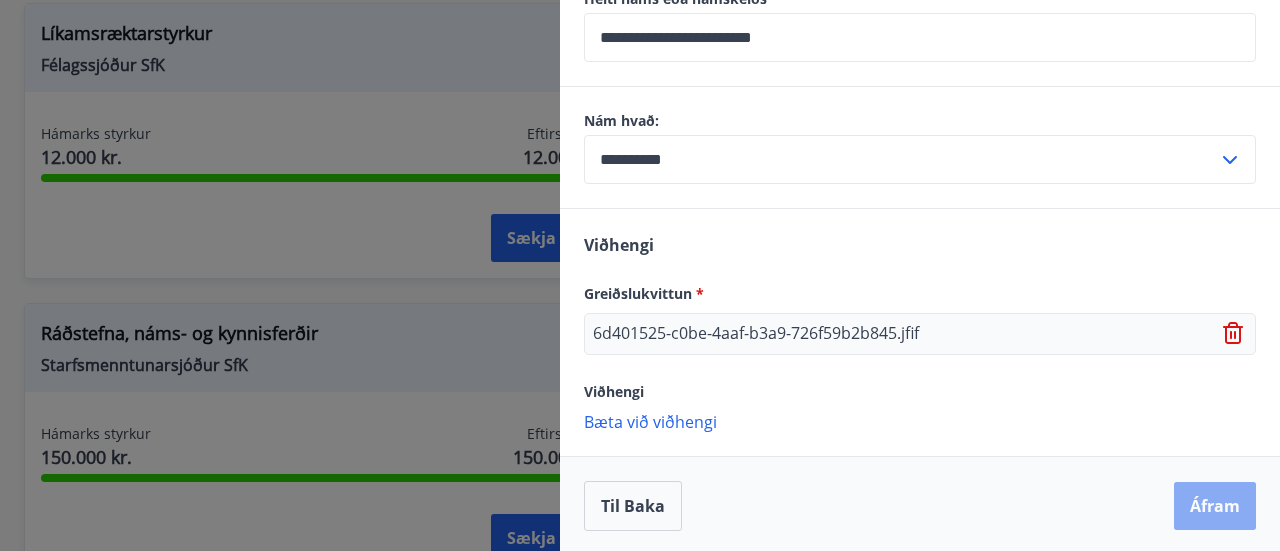 click on "Áfram" at bounding box center (1215, 506) 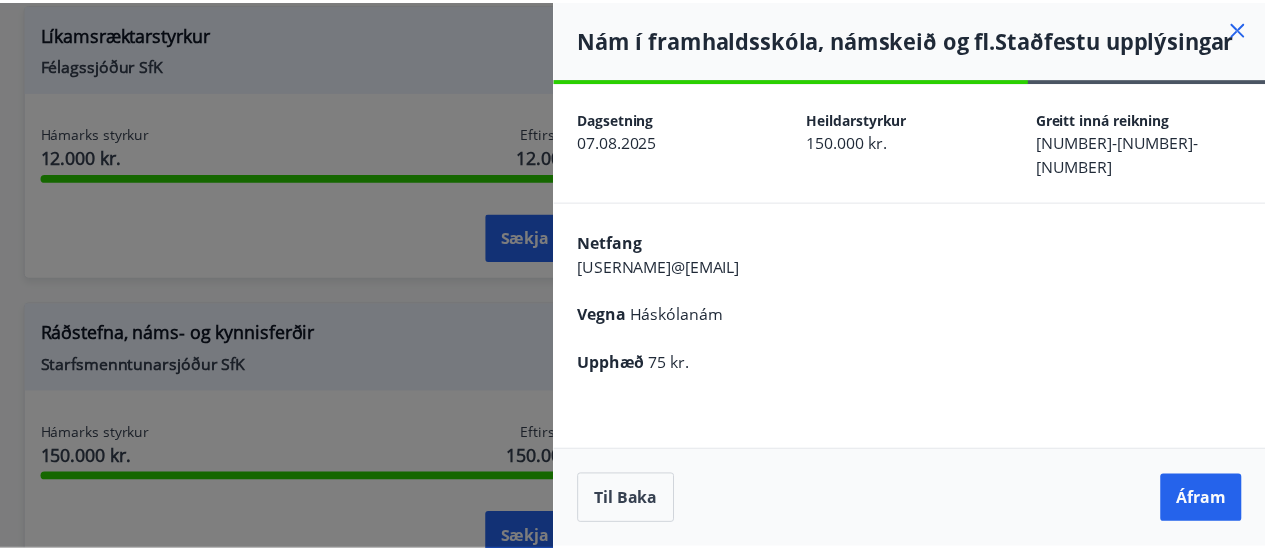 scroll, scrollTop: 0, scrollLeft: 0, axis: both 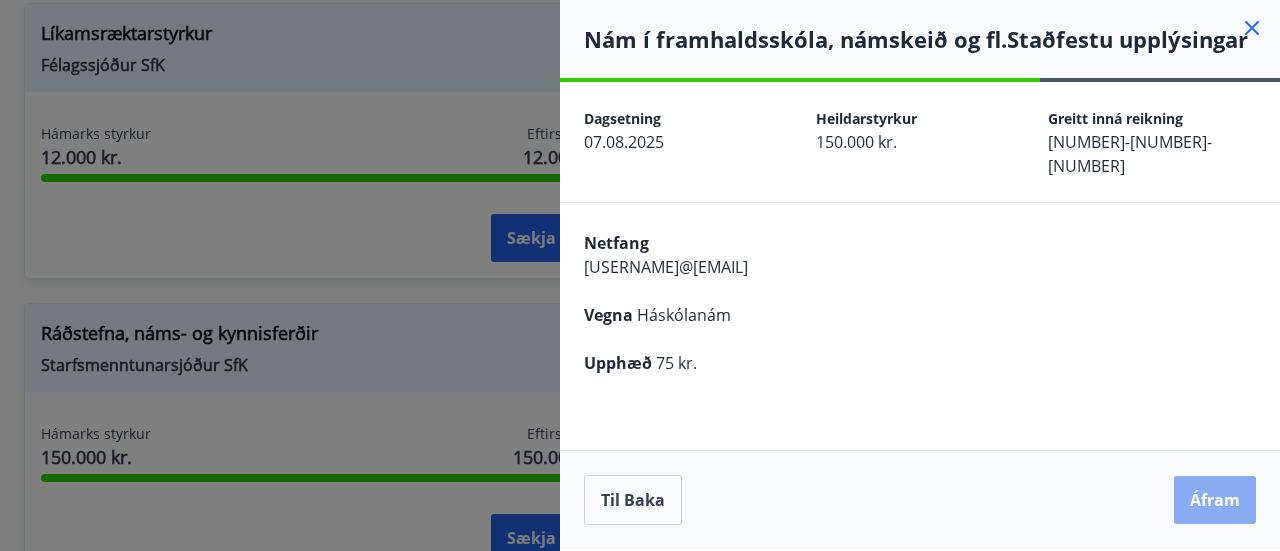 click on "Áfram" at bounding box center [1215, 500] 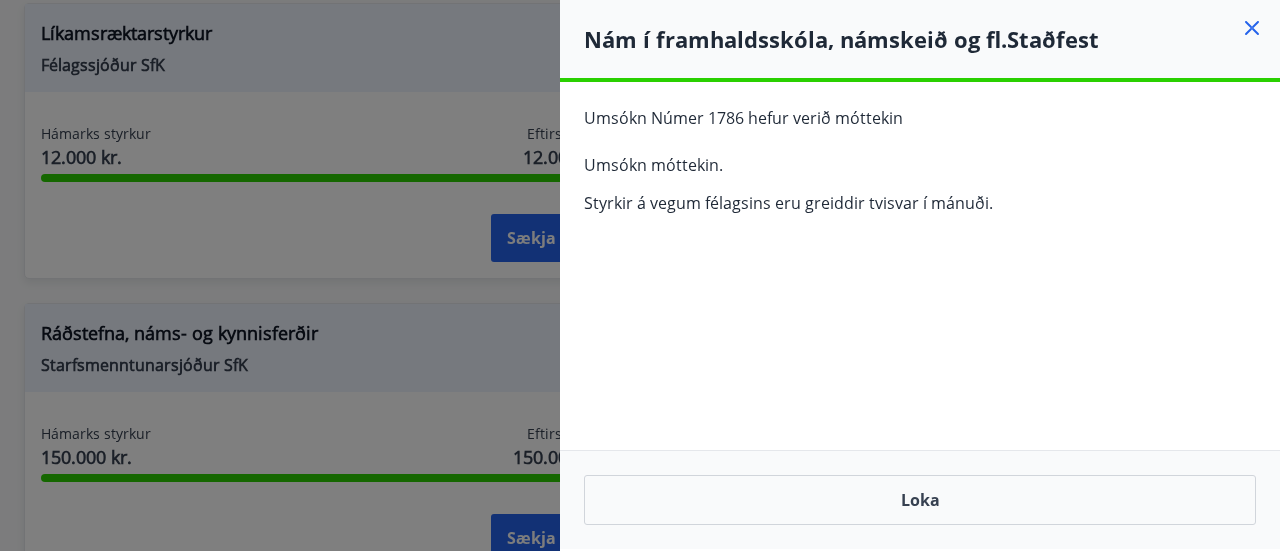 click 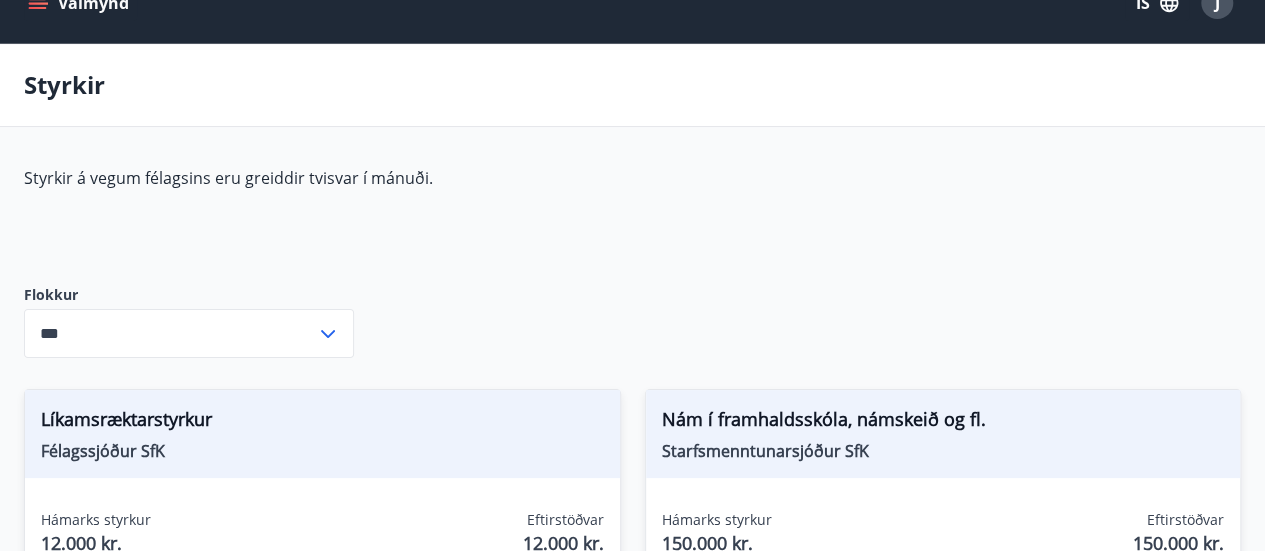scroll, scrollTop: 0, scrollLeft: 0, axis: both 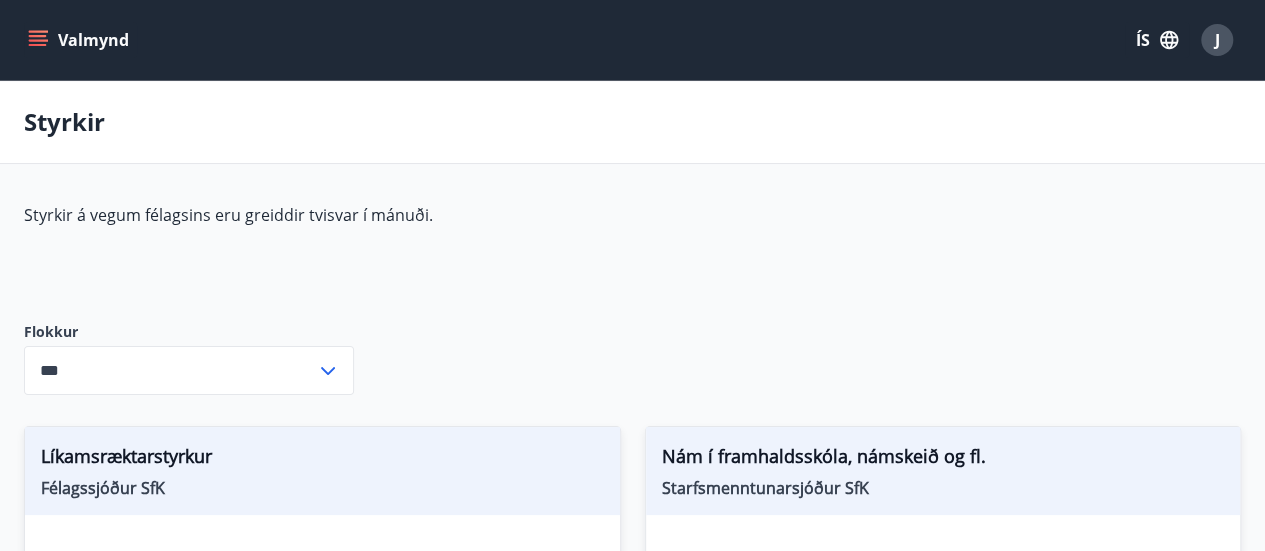 click 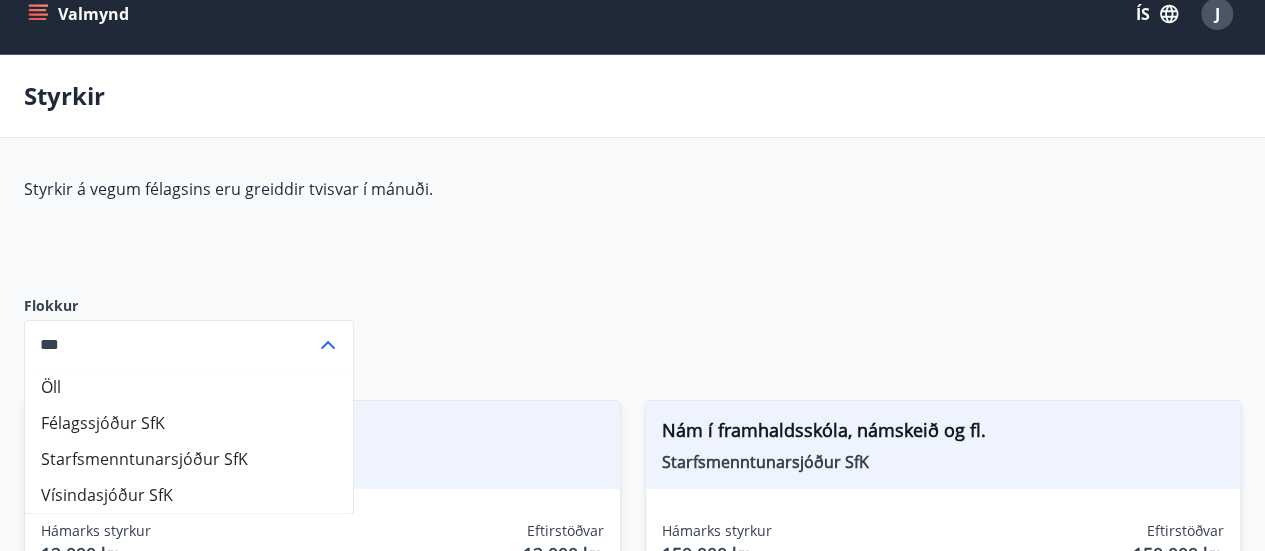 scroll, scrollTop: 0, scrollLeft: 0, axis: both 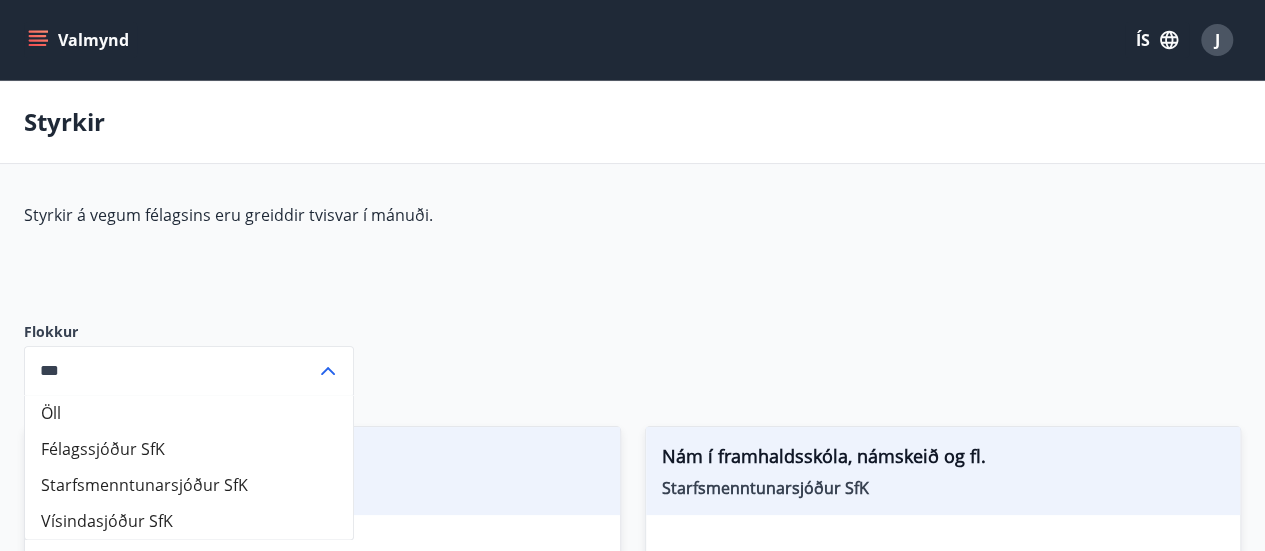 click on "Styrkir á vegum félagsins eru greiddir tvisvar í mánuði." at bounding box center (496, 247) 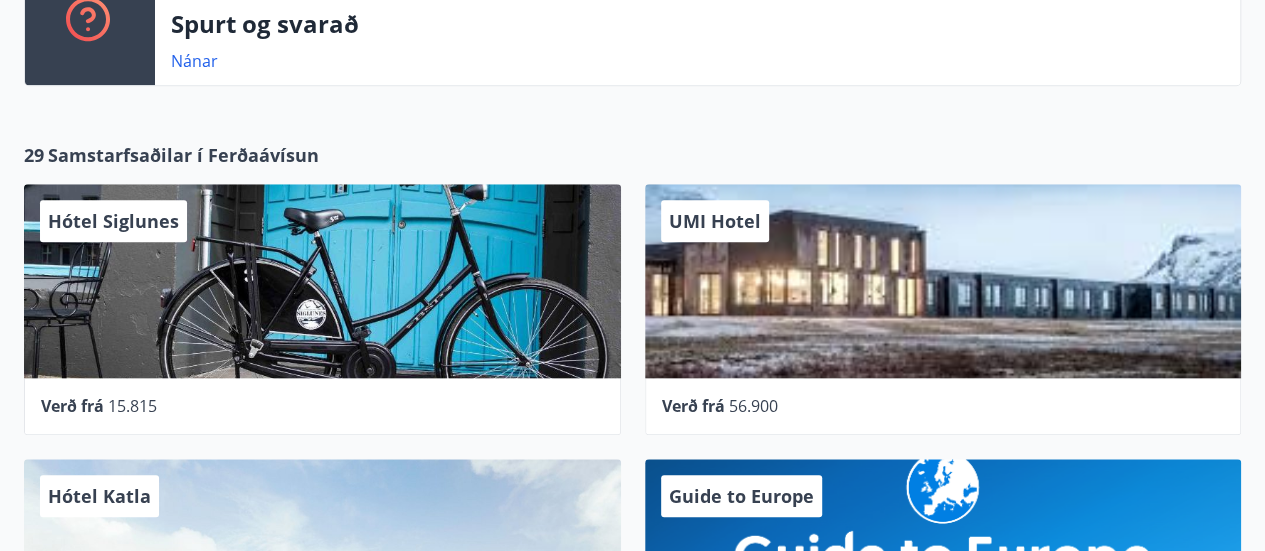 scroll, scrollTop: 950, scrollLeft: 0, axis: vertical 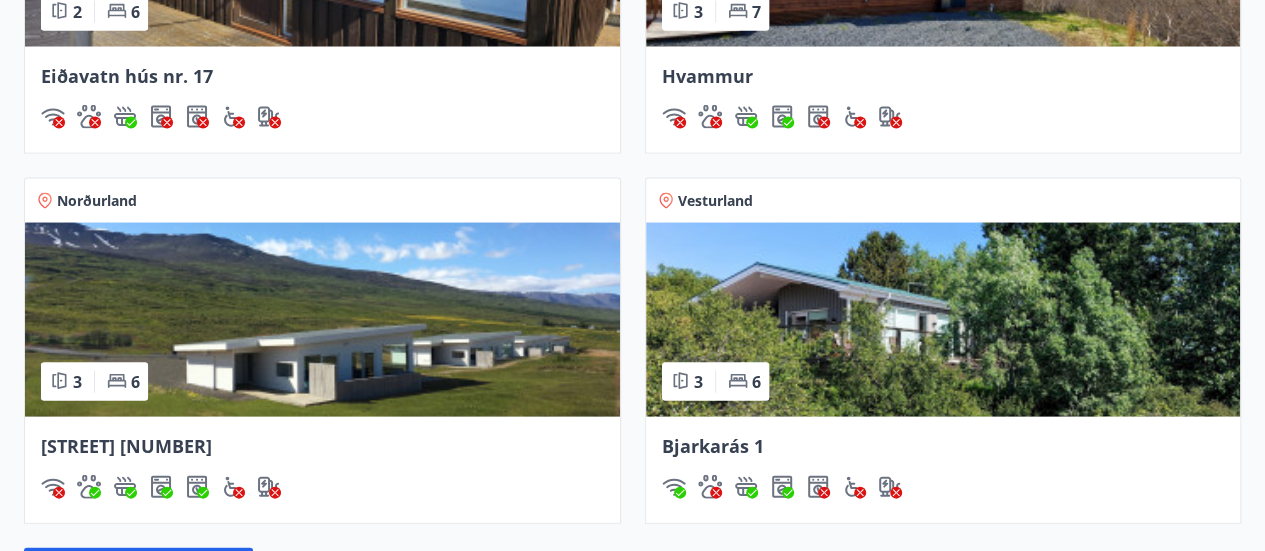 click at bounding box center [322, 320] 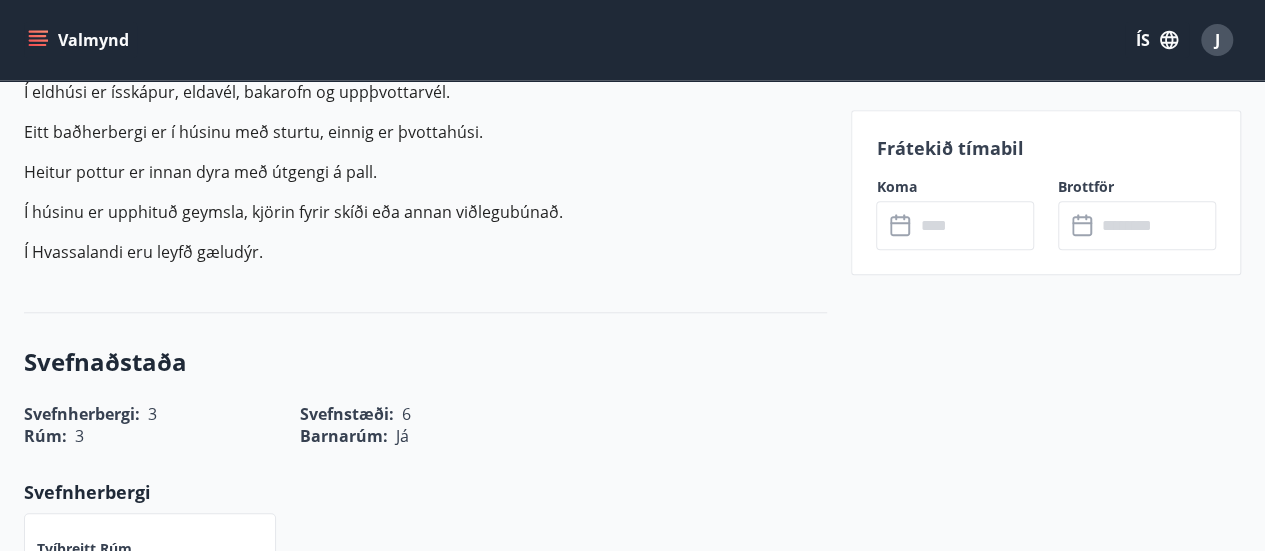scroll, scrollTop: 874, scrollLeft: 0, axis: vertical 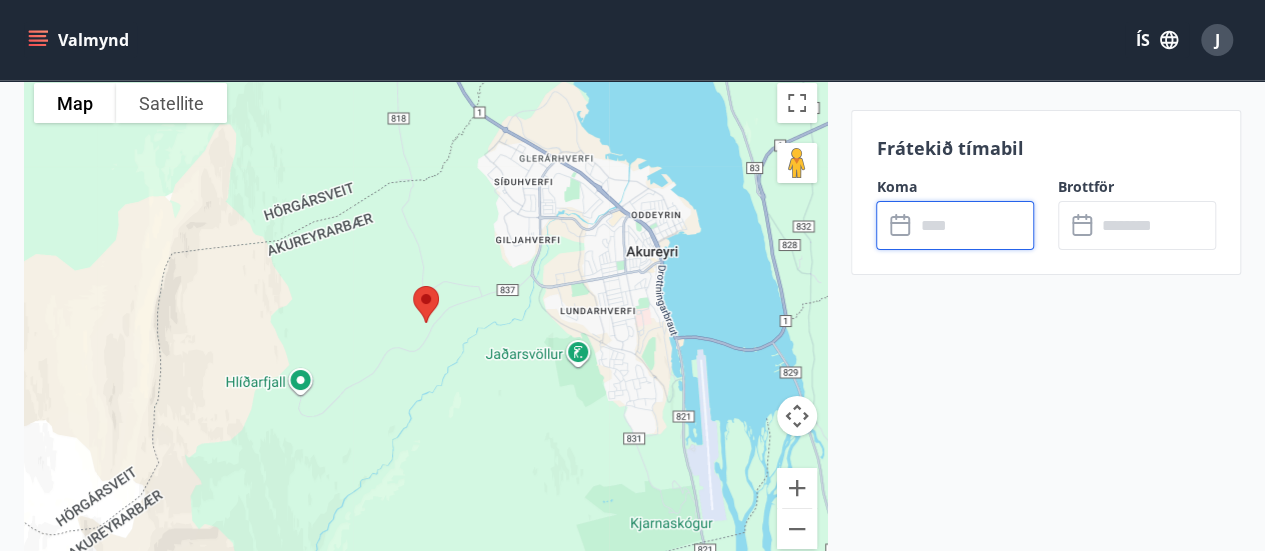 click at bounding box center (974, 225) 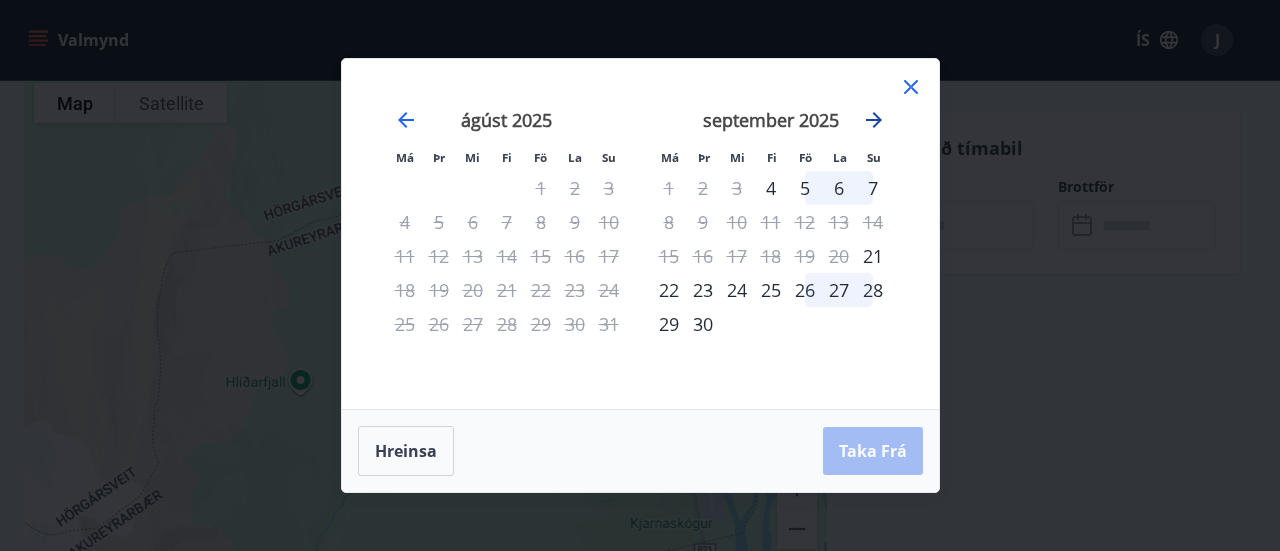 click 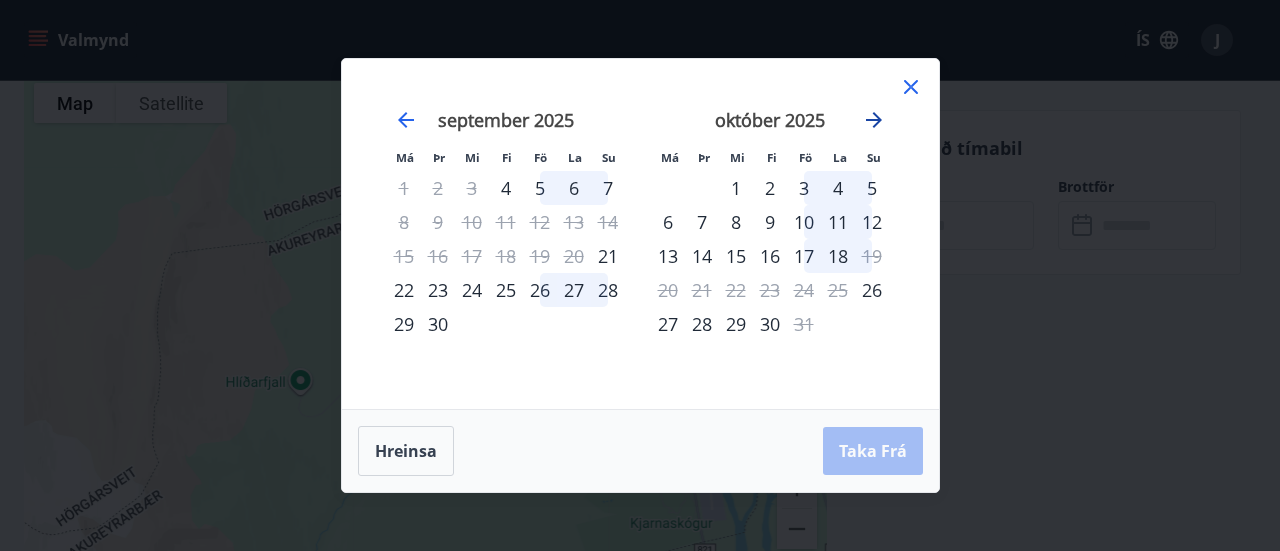 click 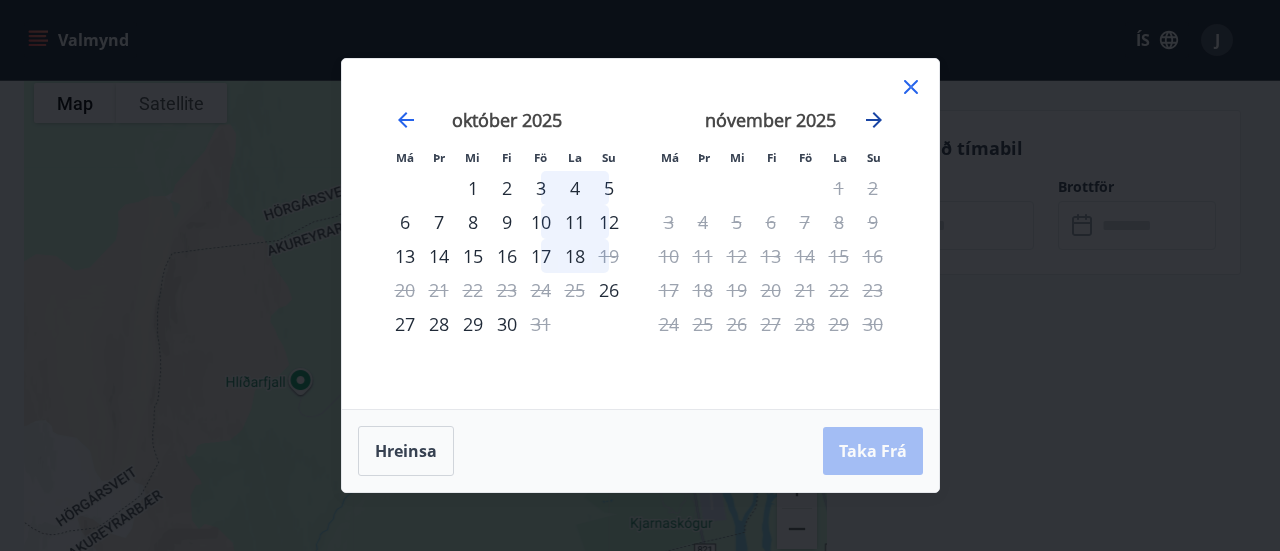 click 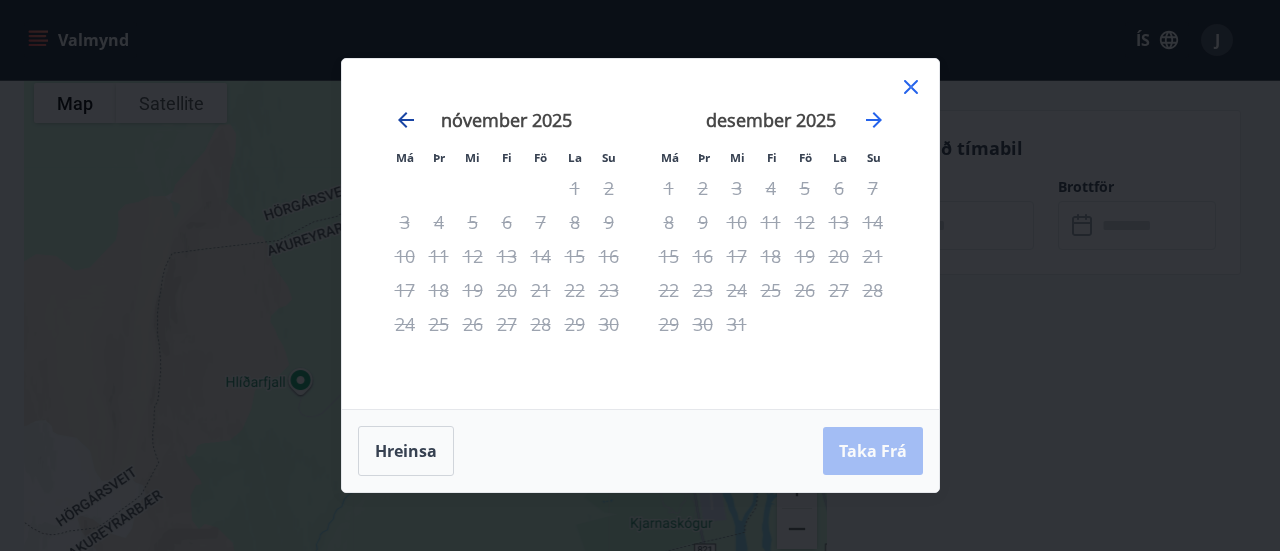 click 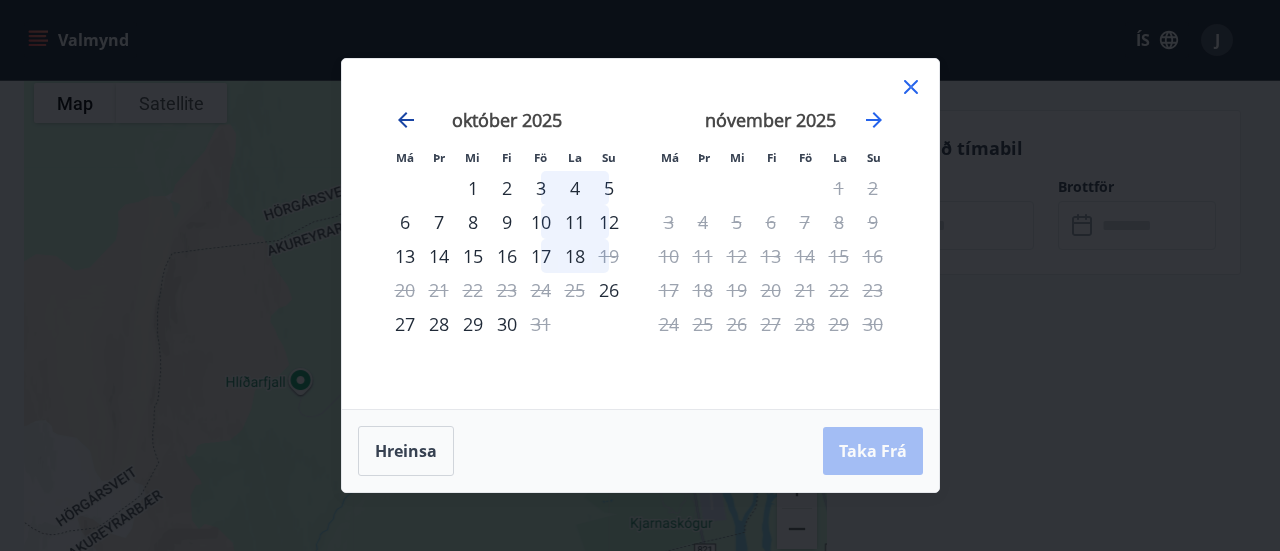 click 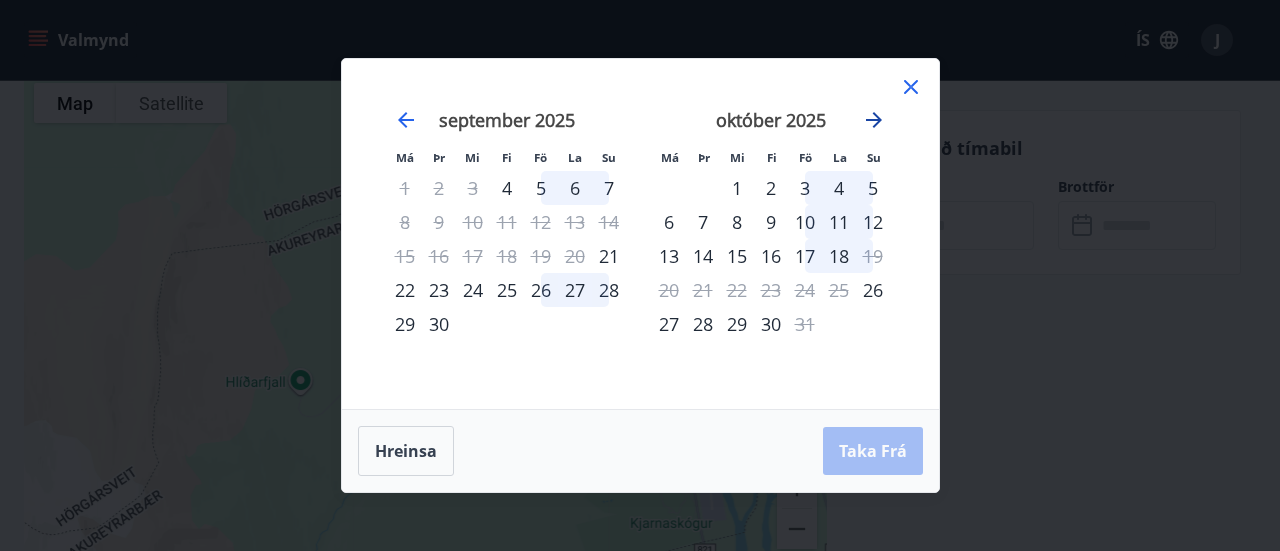 click 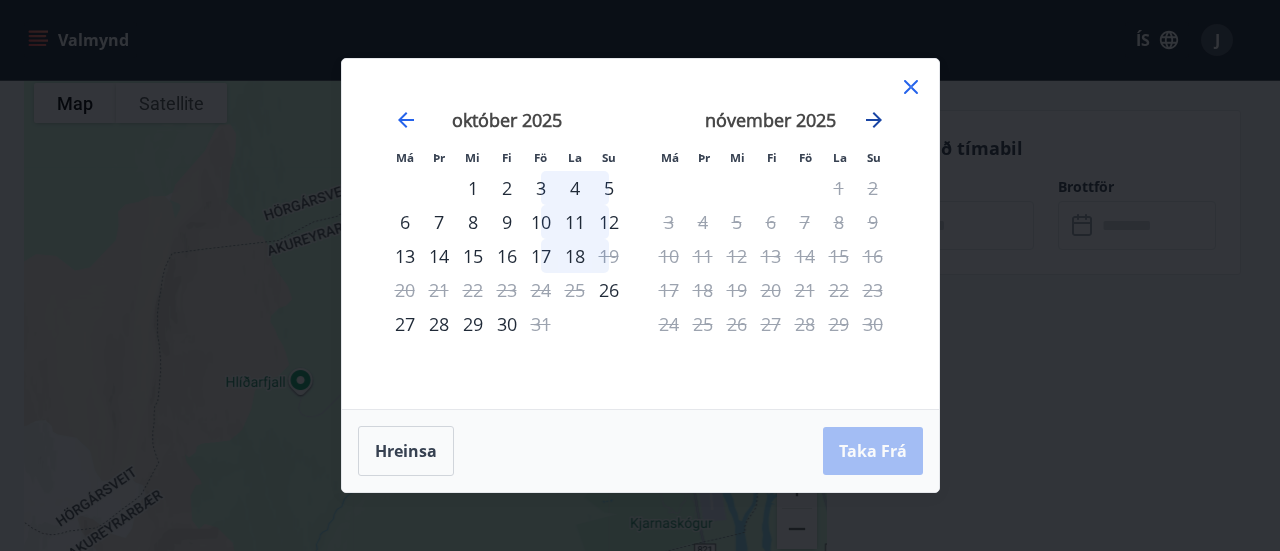 click 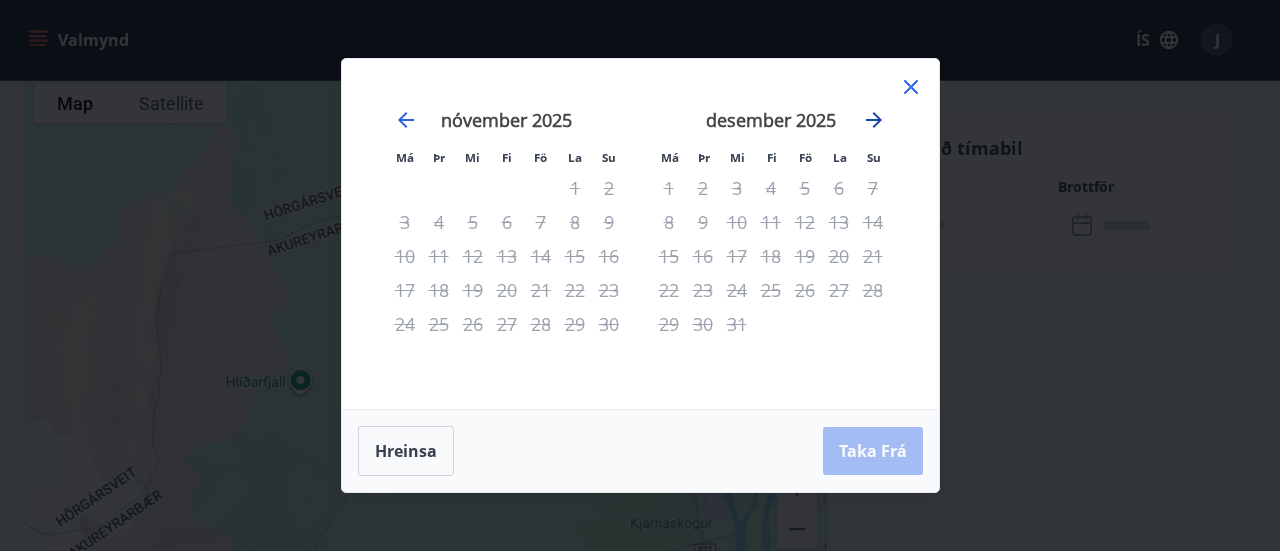 click 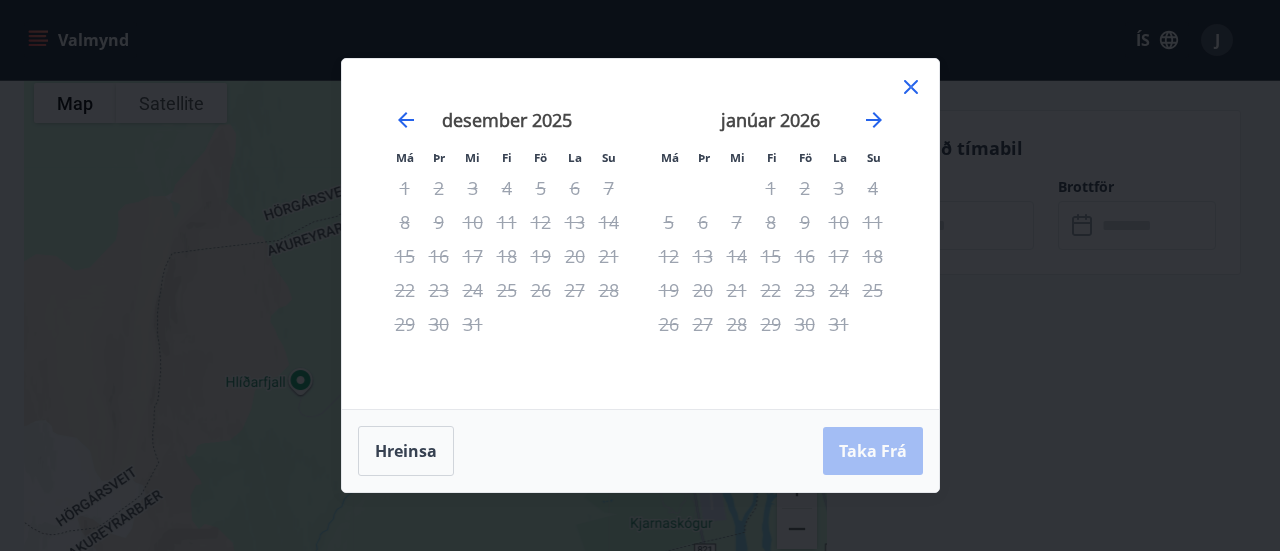 click 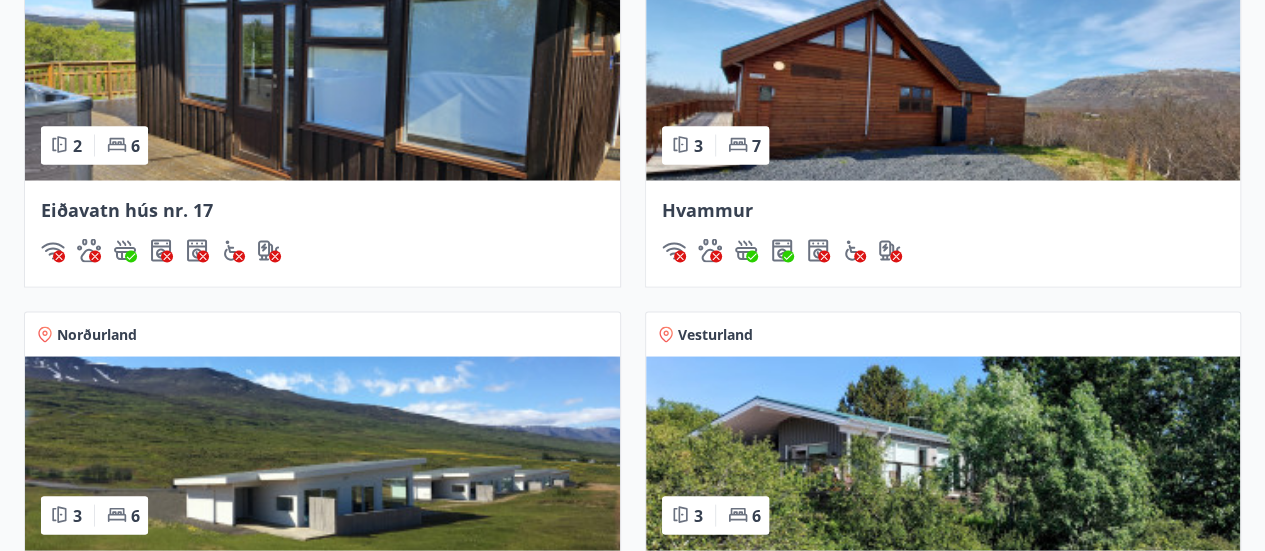 scroll, scrollTop: 1754, scrollLeft: 0, axis: vertical 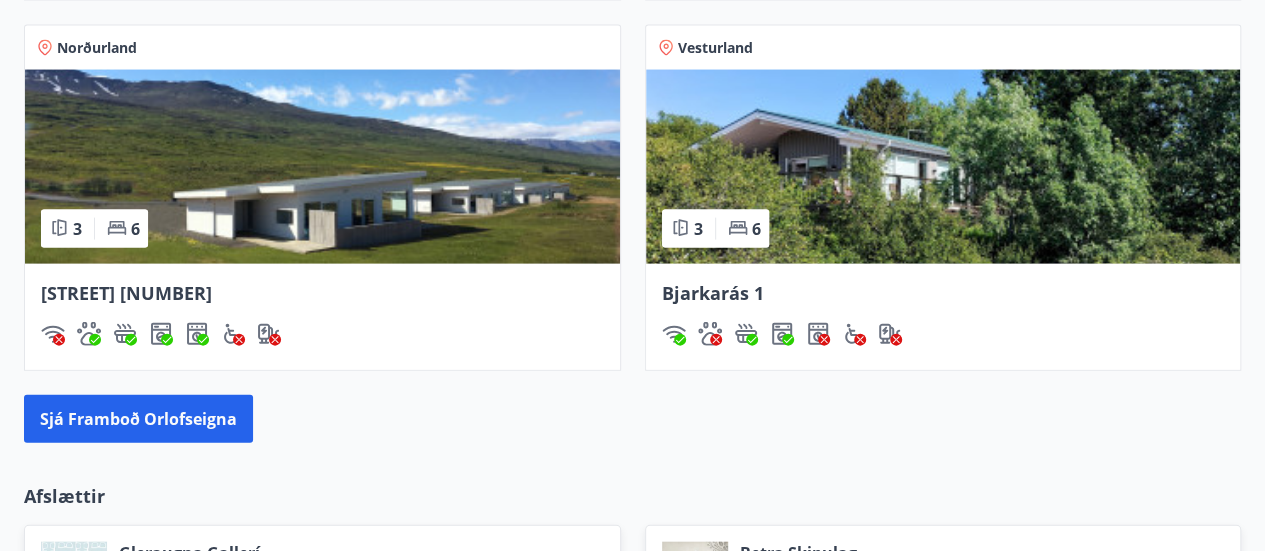 click at bounding box center (943, 167) 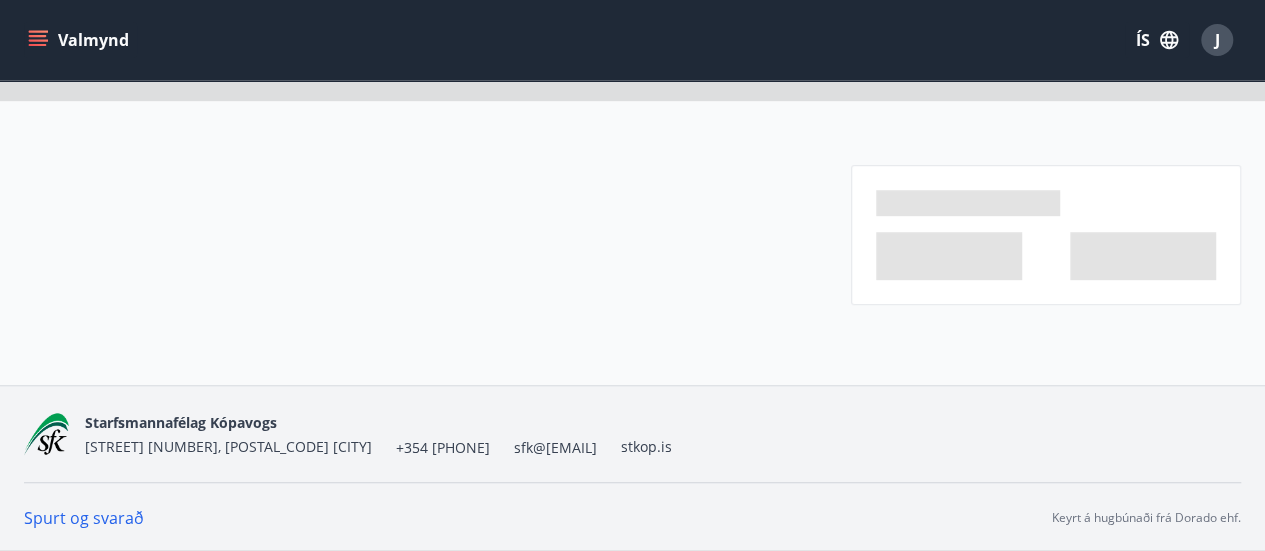 scroll, scrollTop: 0, scrollLeft: 0, axis: both 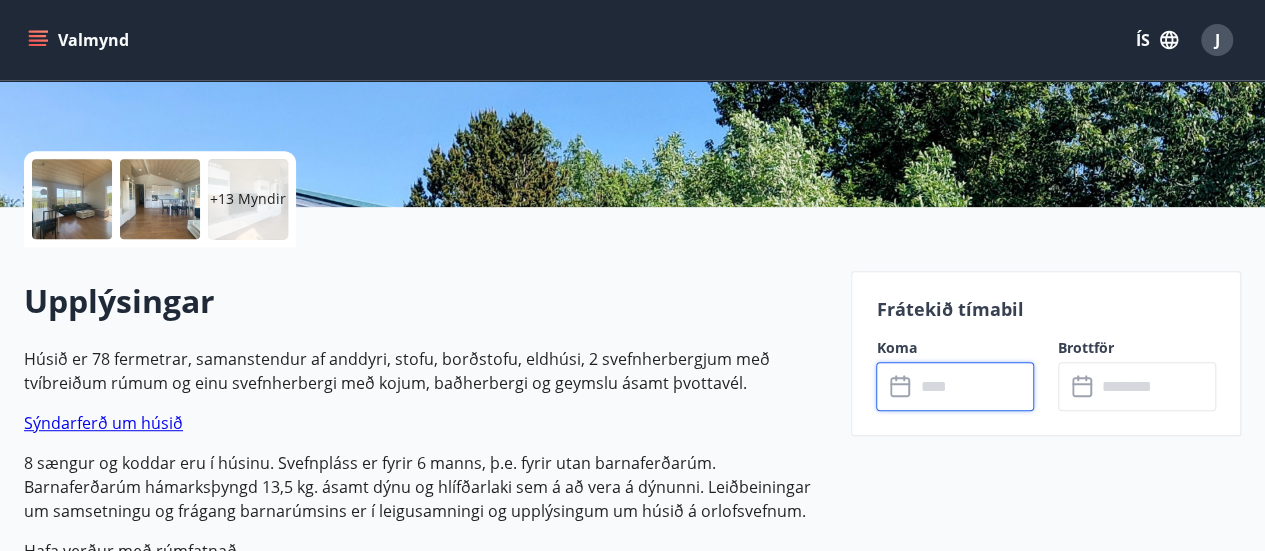 click at bounding box center (974, 386) 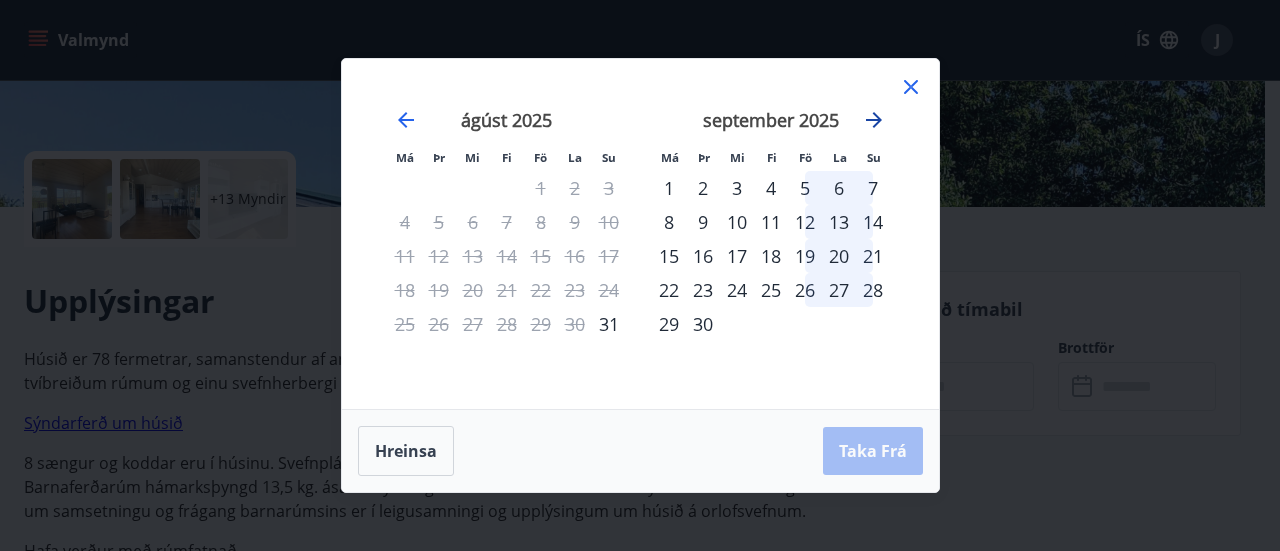 click 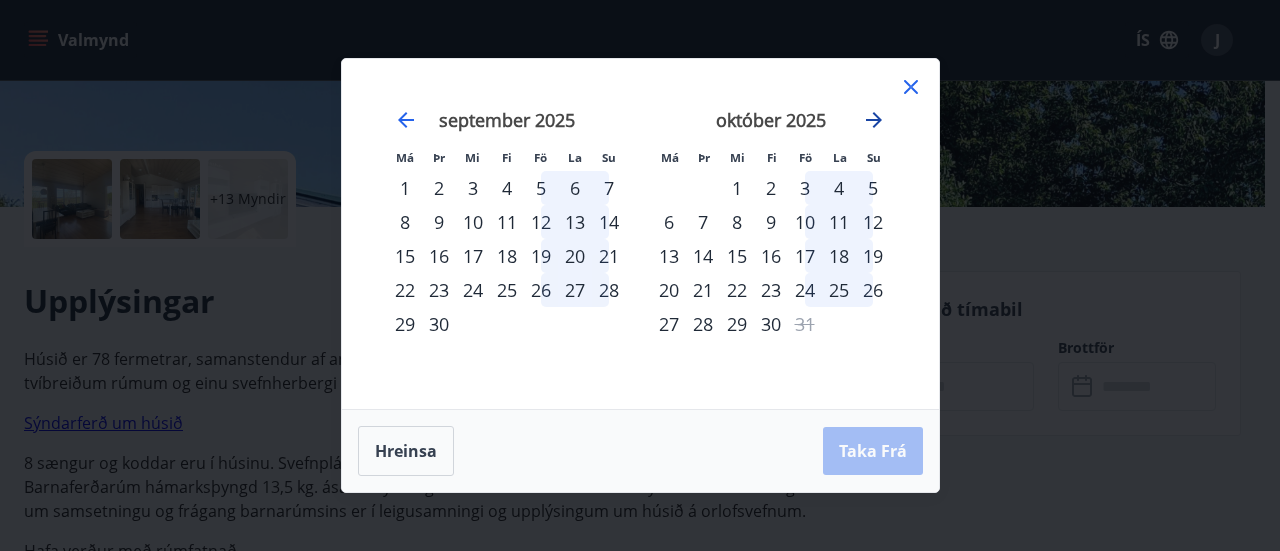click 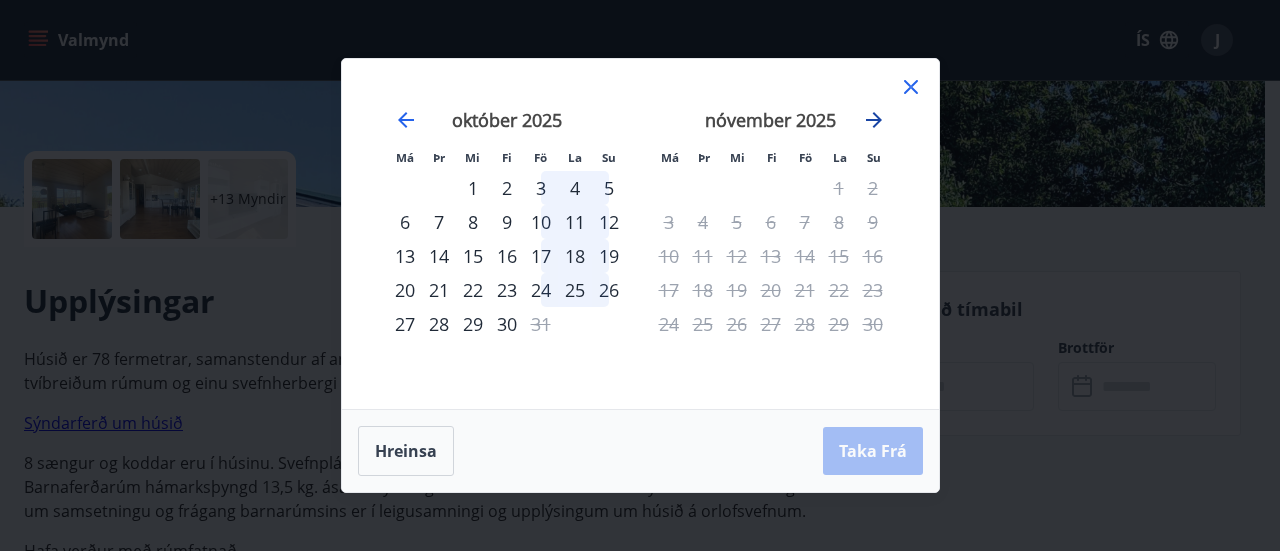 click 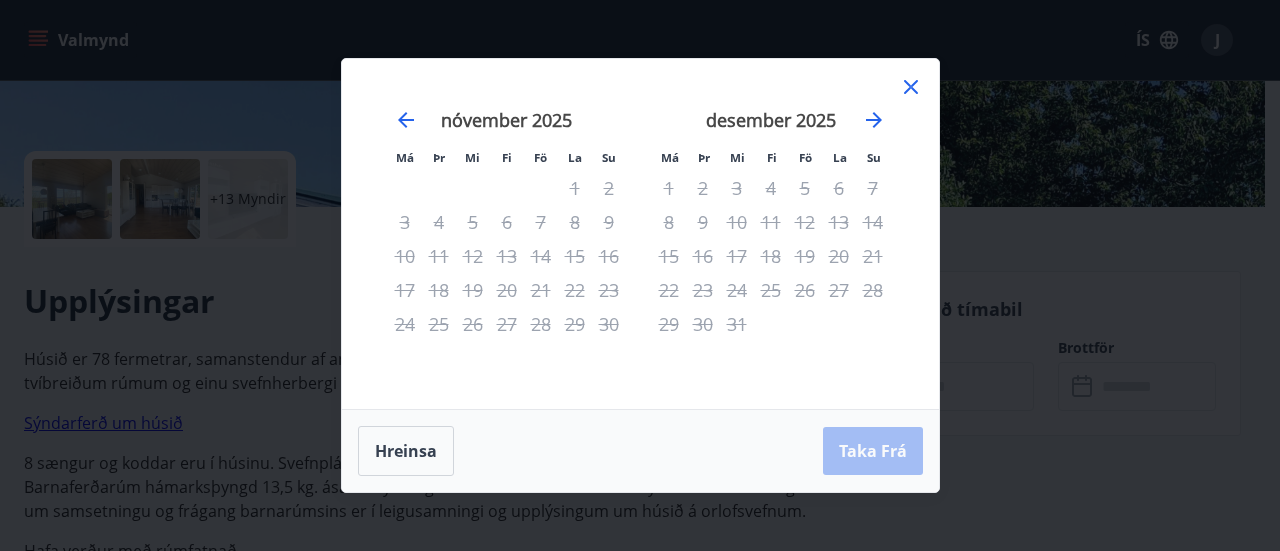 click 